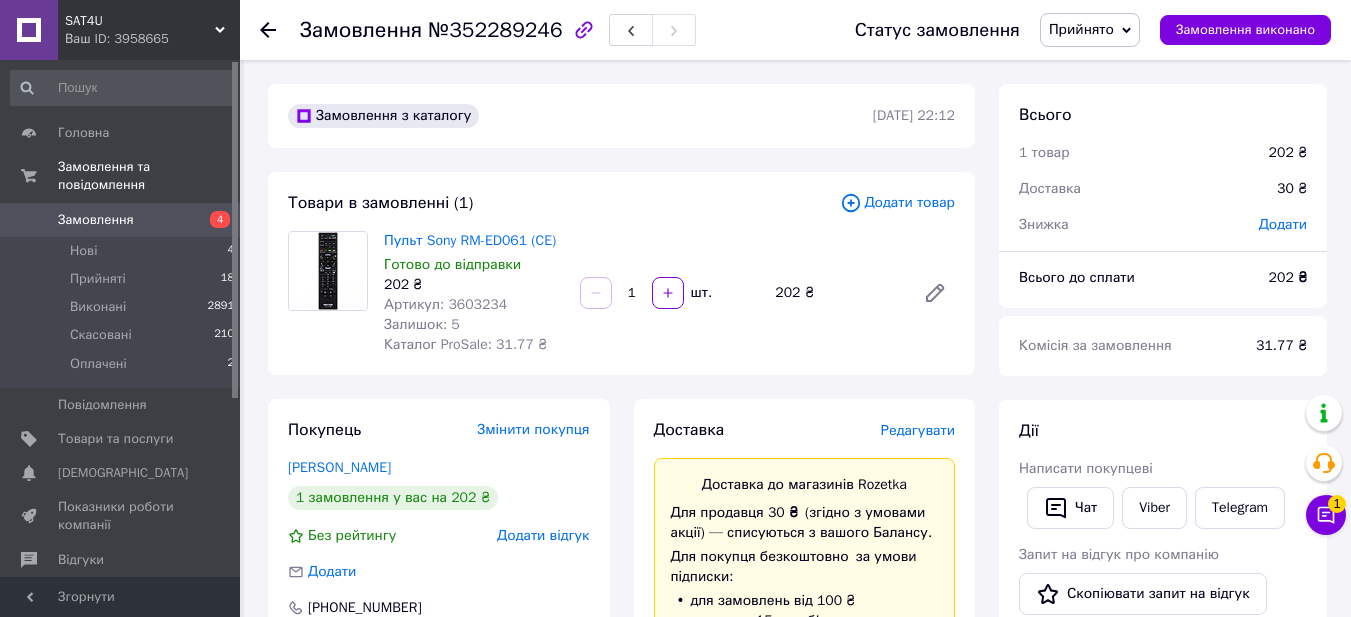 scroll, scrollTop: 838, scrollLeft: 0, axis: vertical 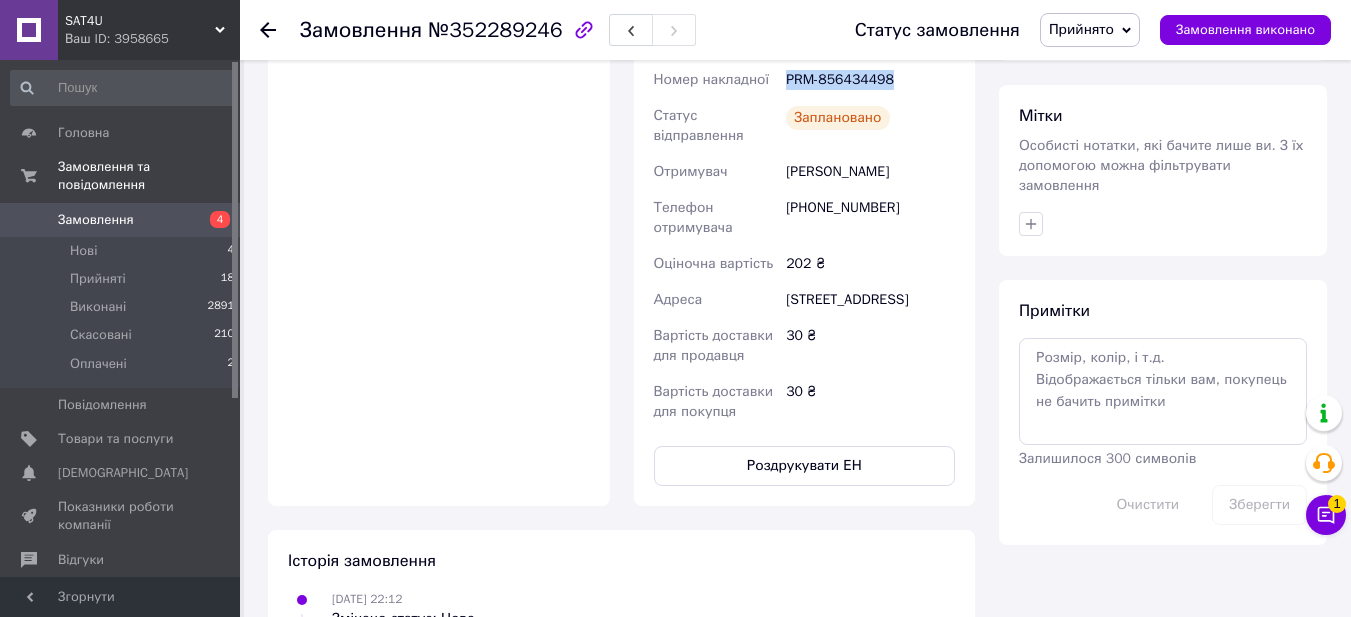 click on "Замовлення" at bounding box center [121, 220] 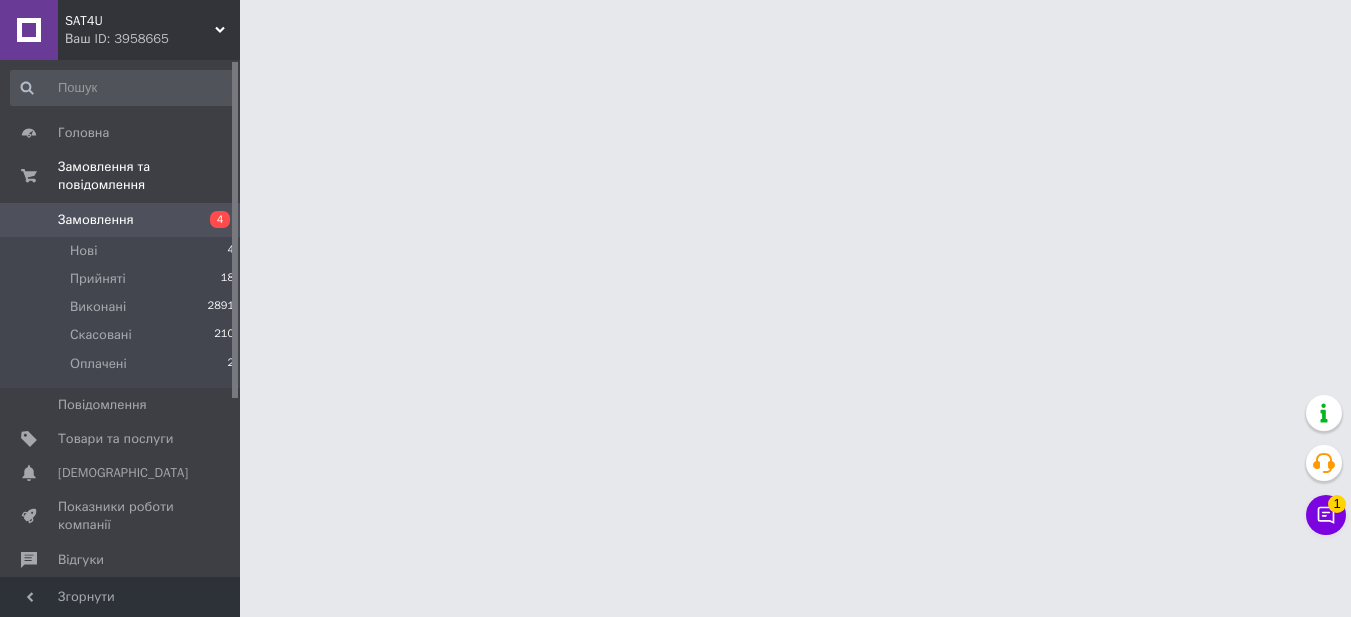 scroll, scrollTop: 0, scrollLeft: 0, axis: both 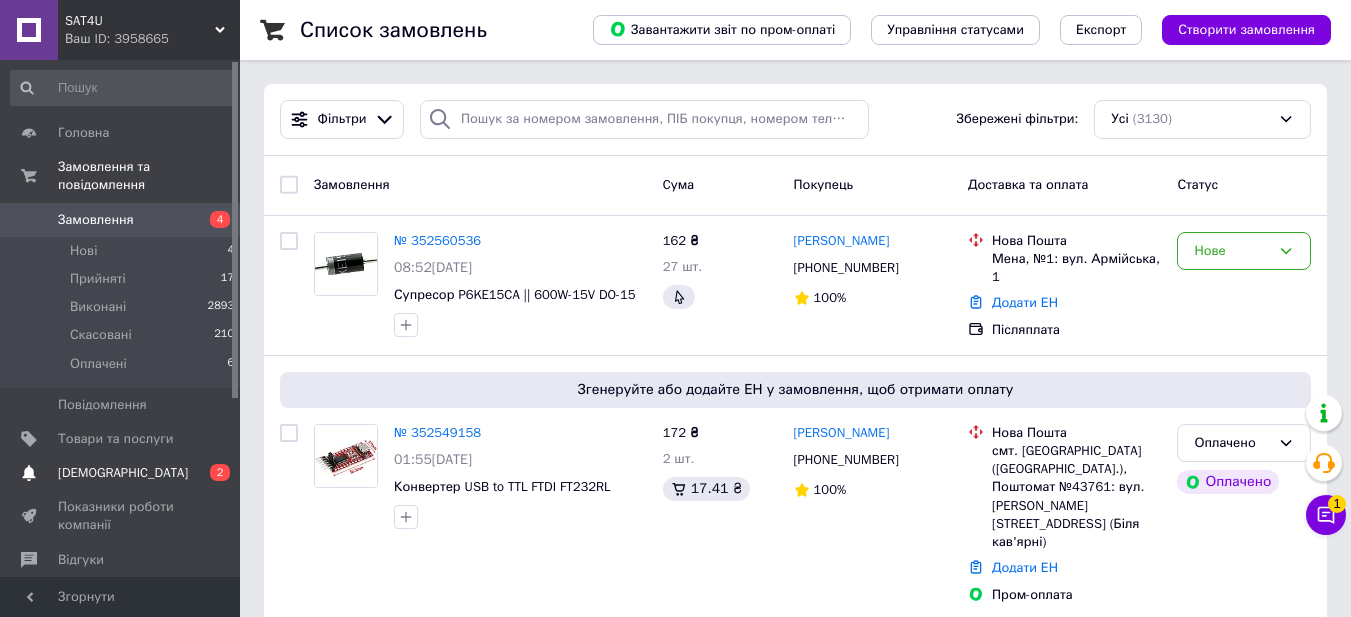 click on "[DEMOGRAPHIC_DATA]" at bounding box center [123, 473] 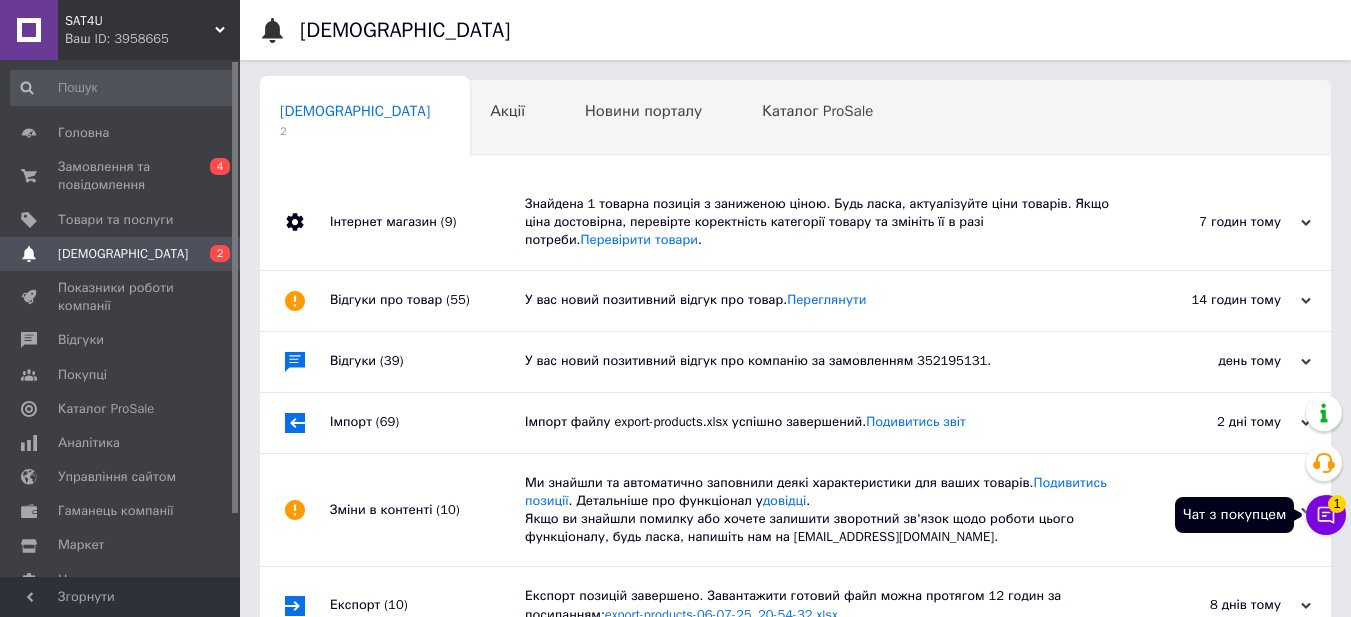 click on "Чат з покупцем 1" at bounding box center [1326, 515] 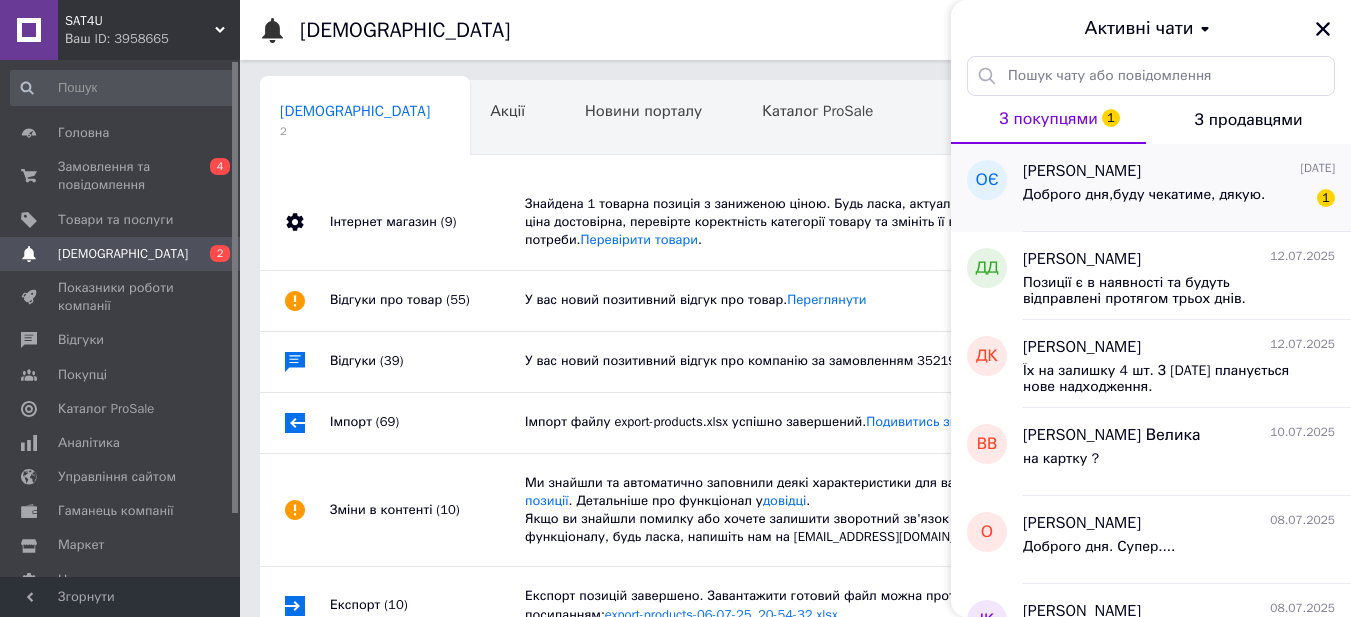 click on "Доброго дня,буду чекатиме, дякую. 1" at bounding box center [1179, 199] 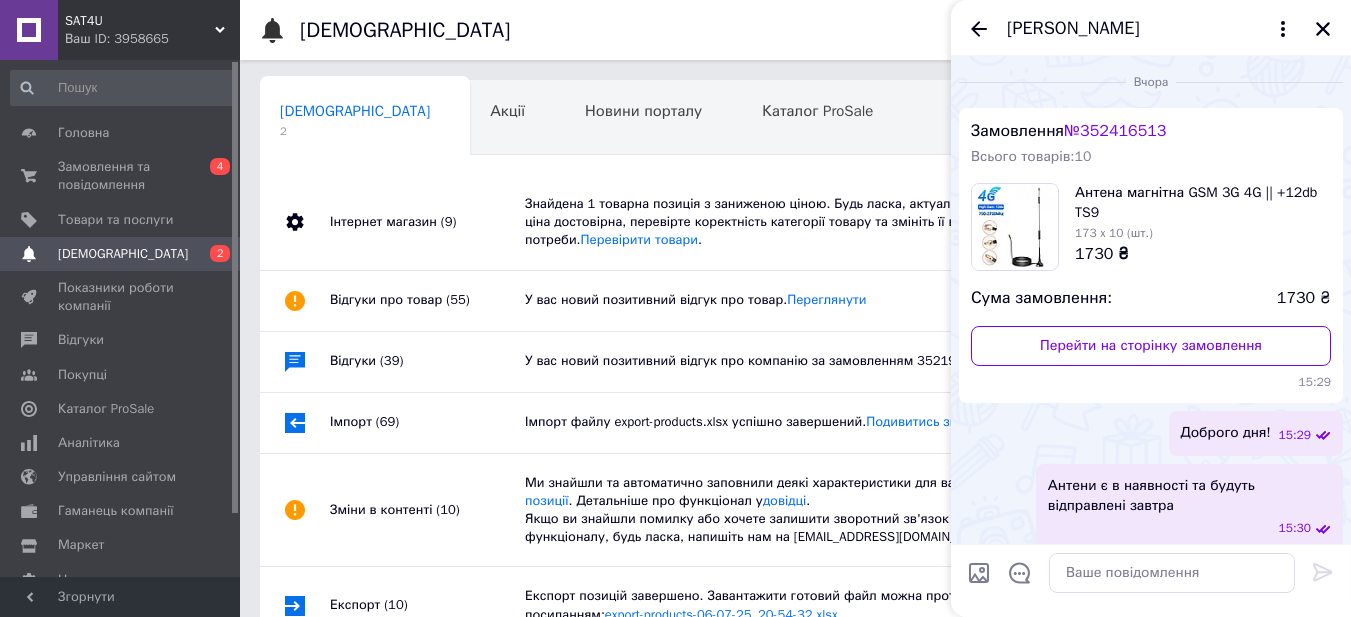 scroll, scrollTop: 102, scrollLeft: 0, axis: vertical 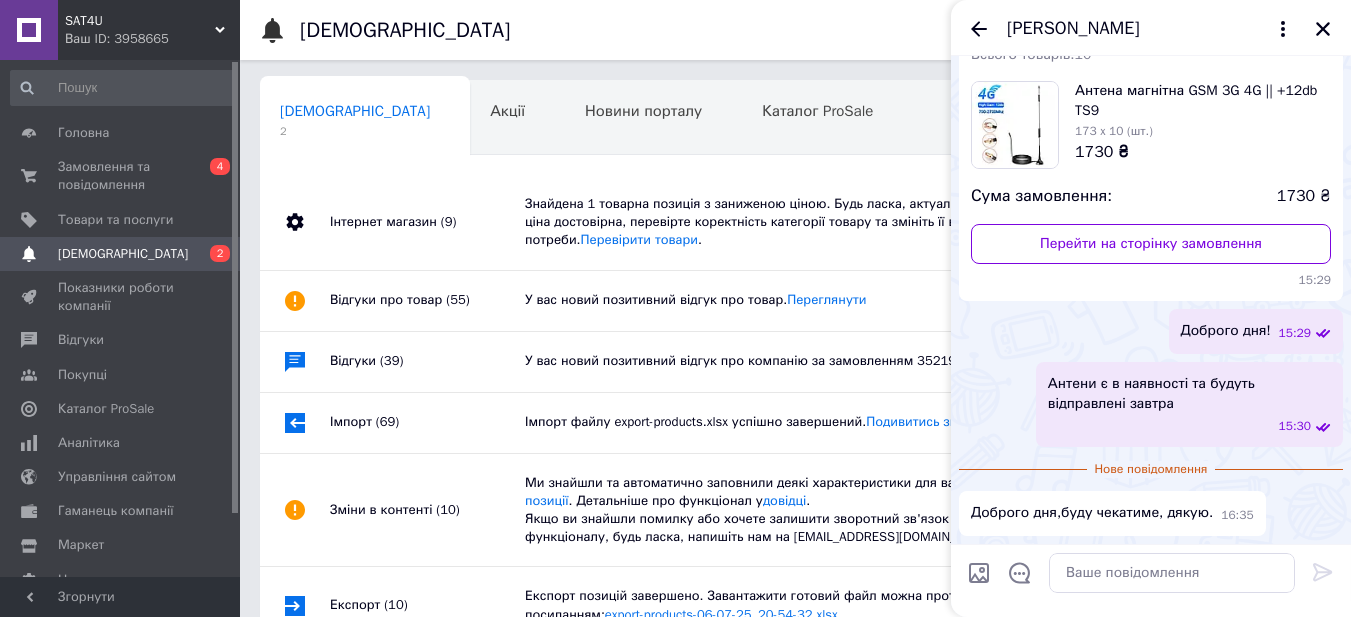 click on "Антена магнітна GSM 3G 4G || +12db TS9" at bounding box center [1203, 101] 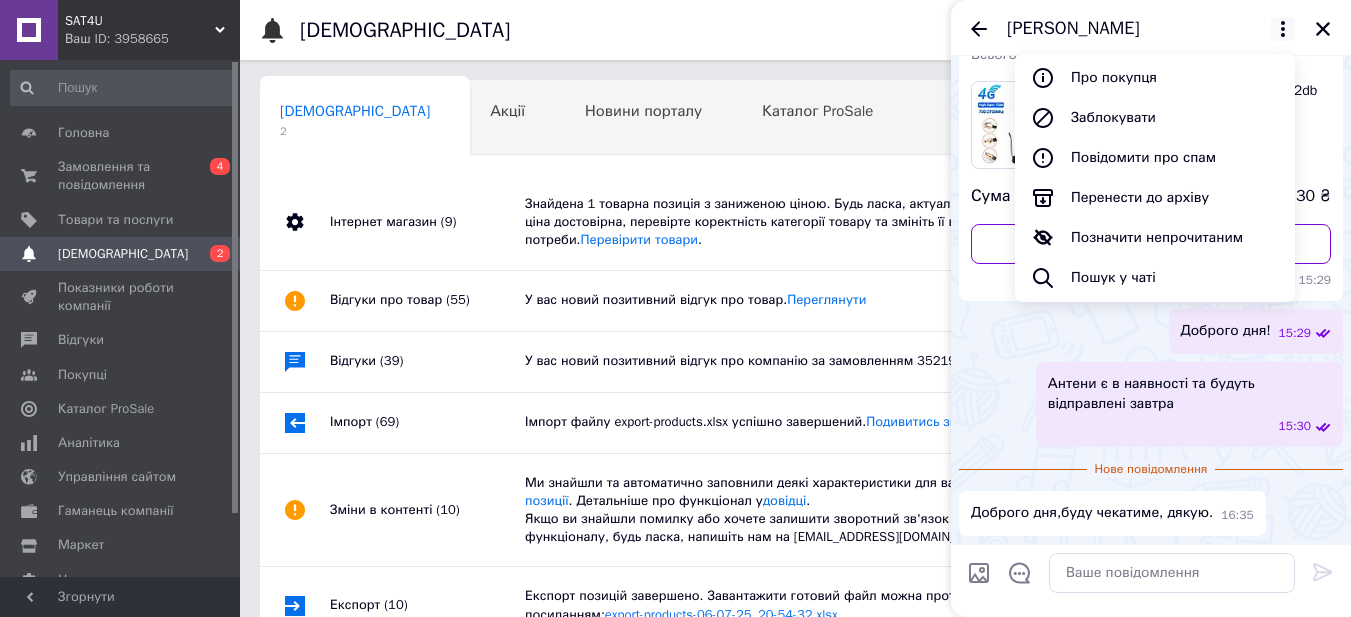 click on "Антени є в наявності та будуть відправлені завтра 15:30" at bounding box center [1151, 404] 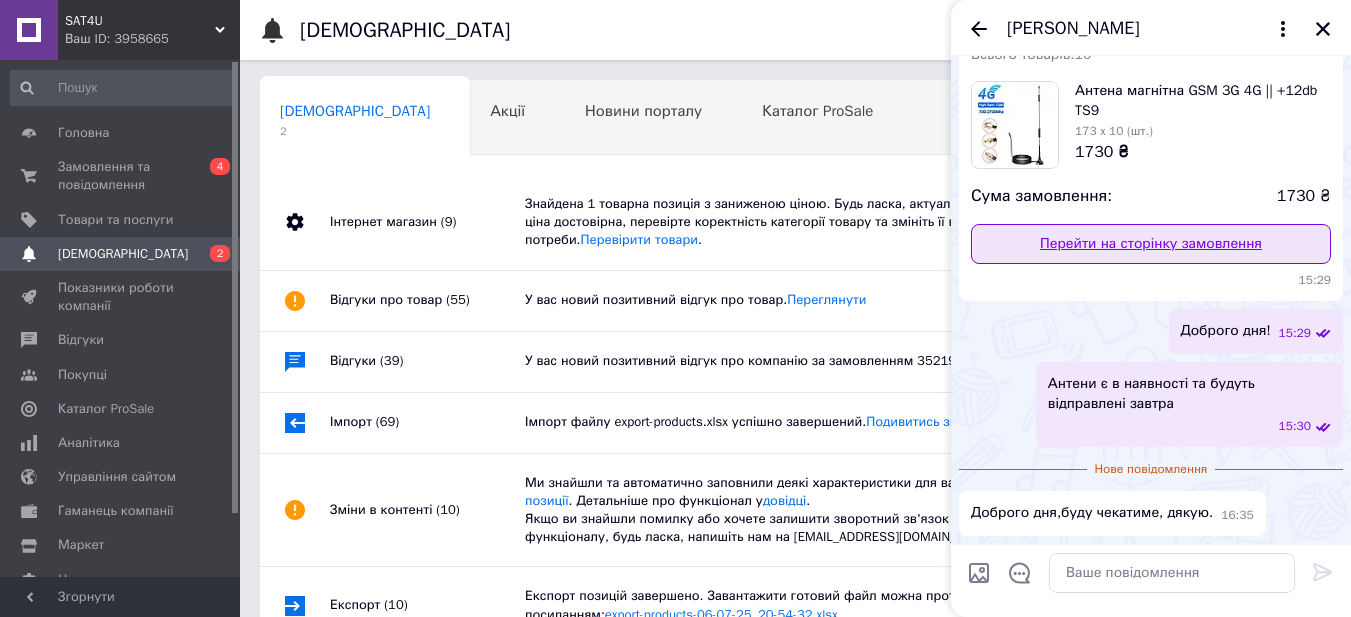 click on "Перейти на сторінку замовлення" at bounding box center (1151, 244) 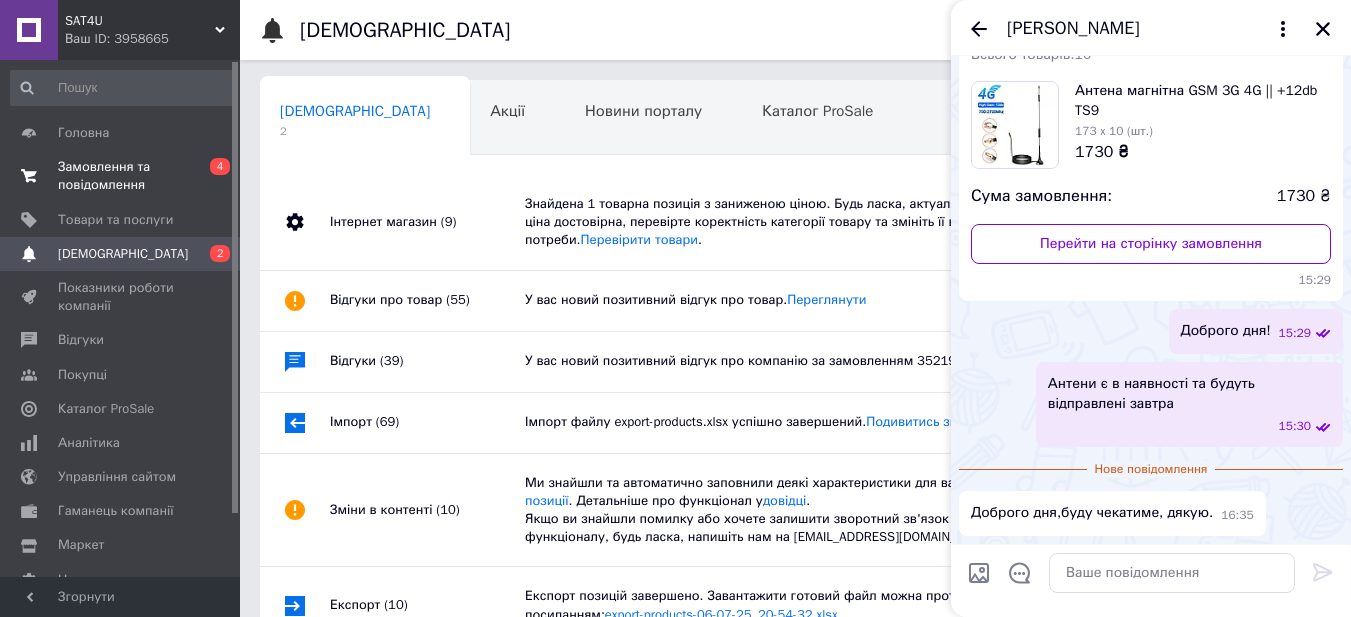 click on "Замовлення та повідомлення" at bounding box center (121, 176) 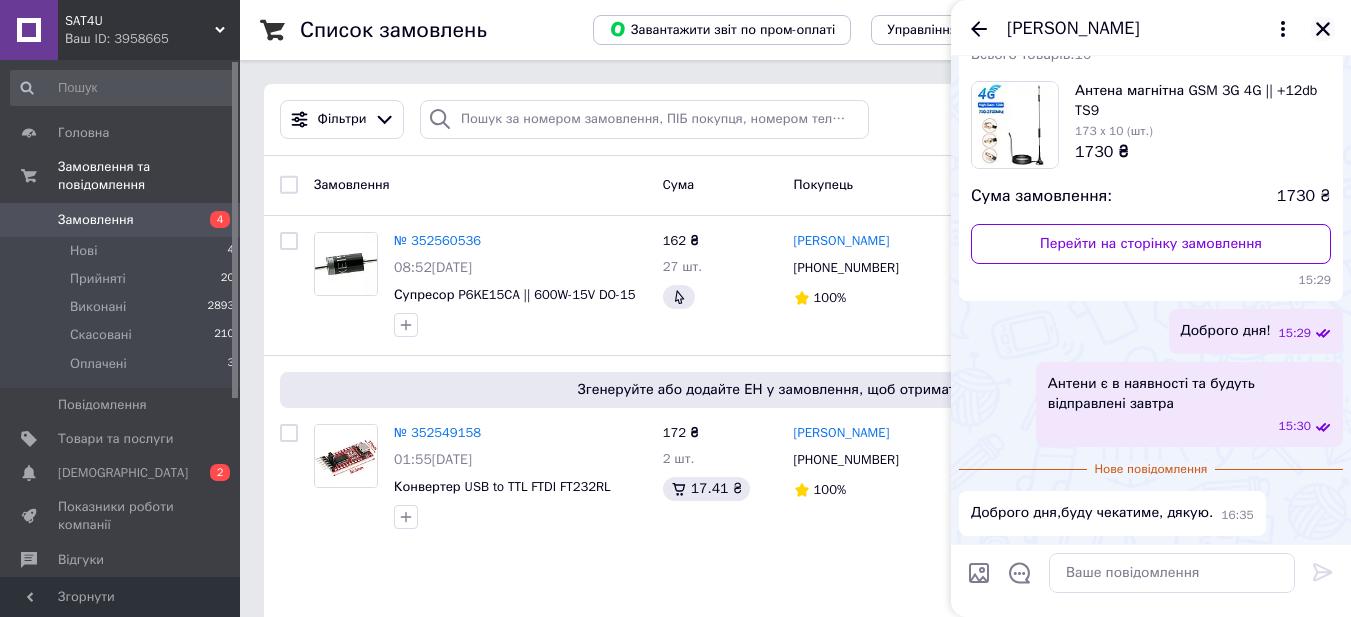 click 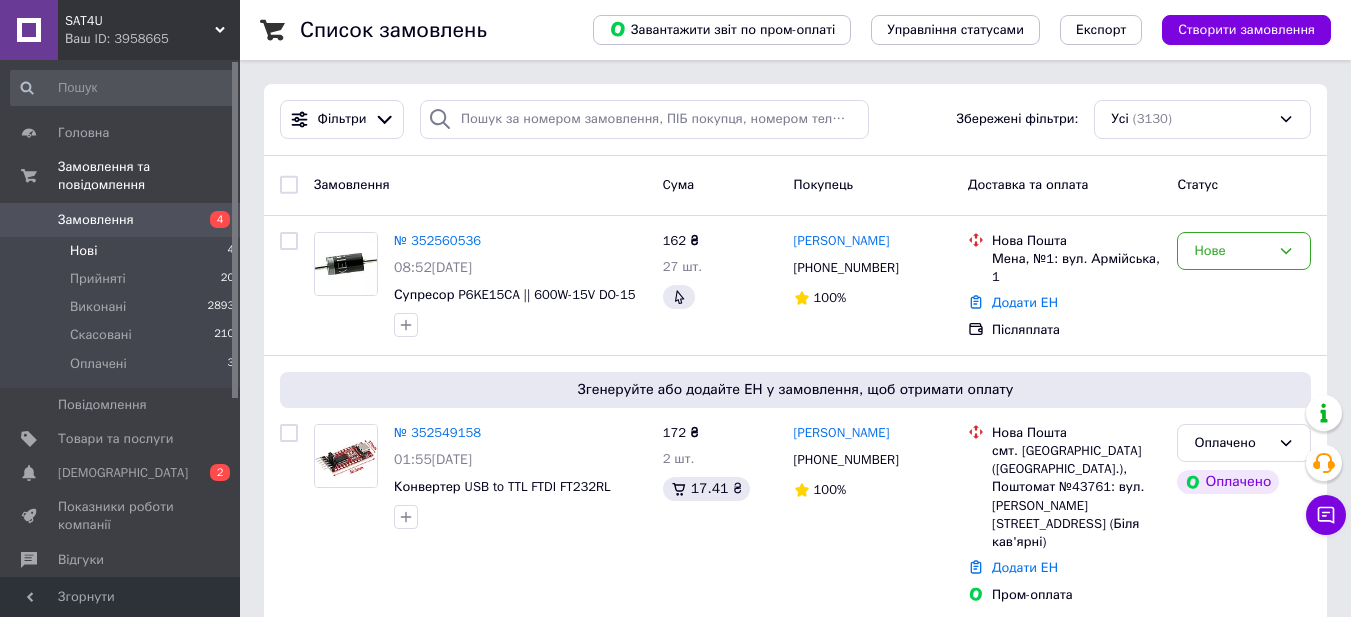 click on "Нові 4" at bounding box center (123, 251) 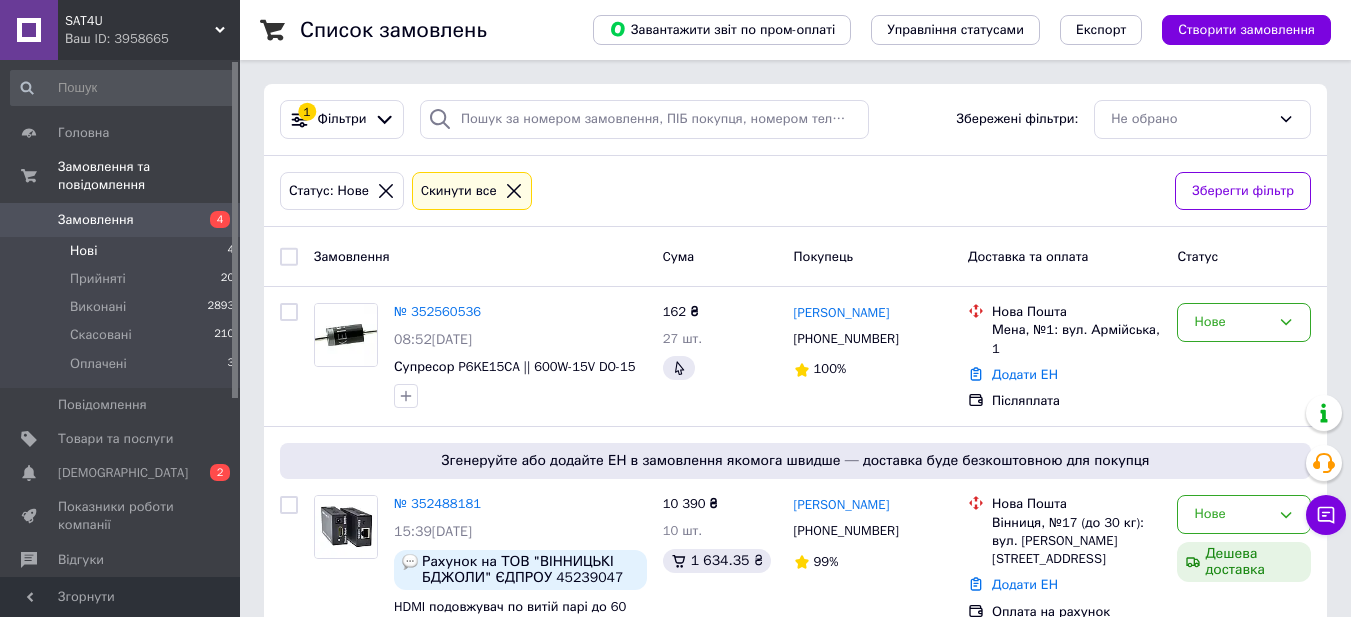 scroll, scrollTop: 457, scrollLeft: 0, axis: vertical 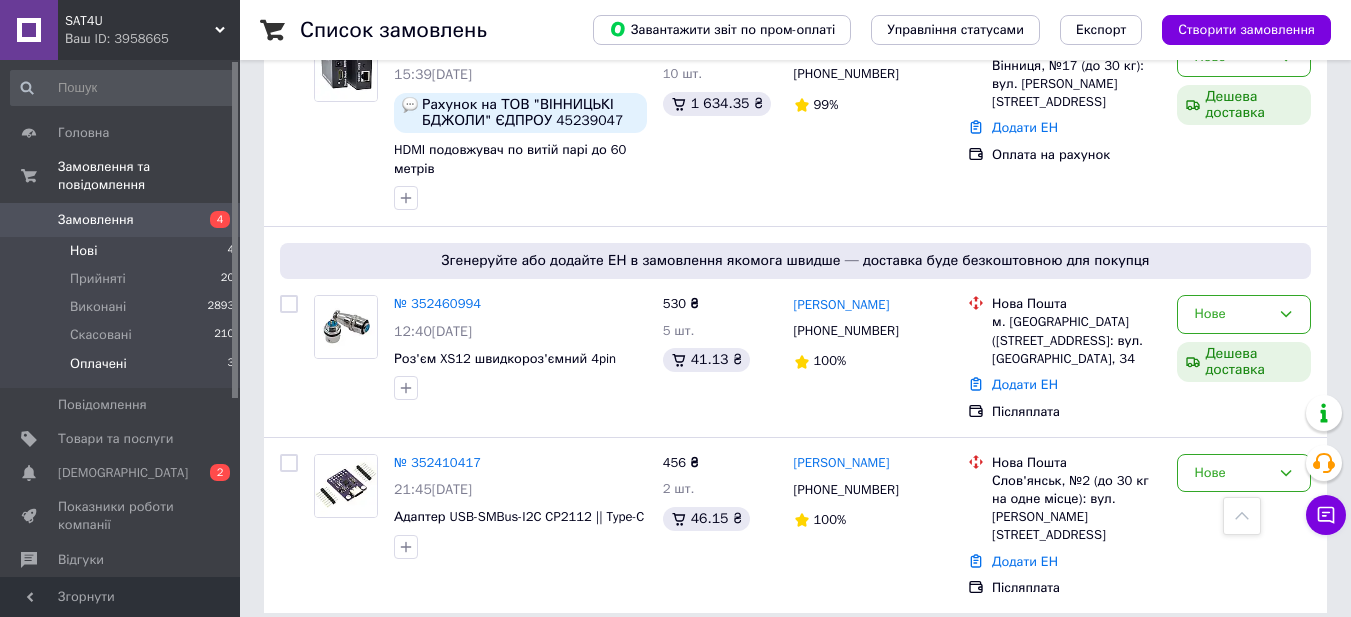 click on "Оплачені 3" at bounding box center (123, 369) 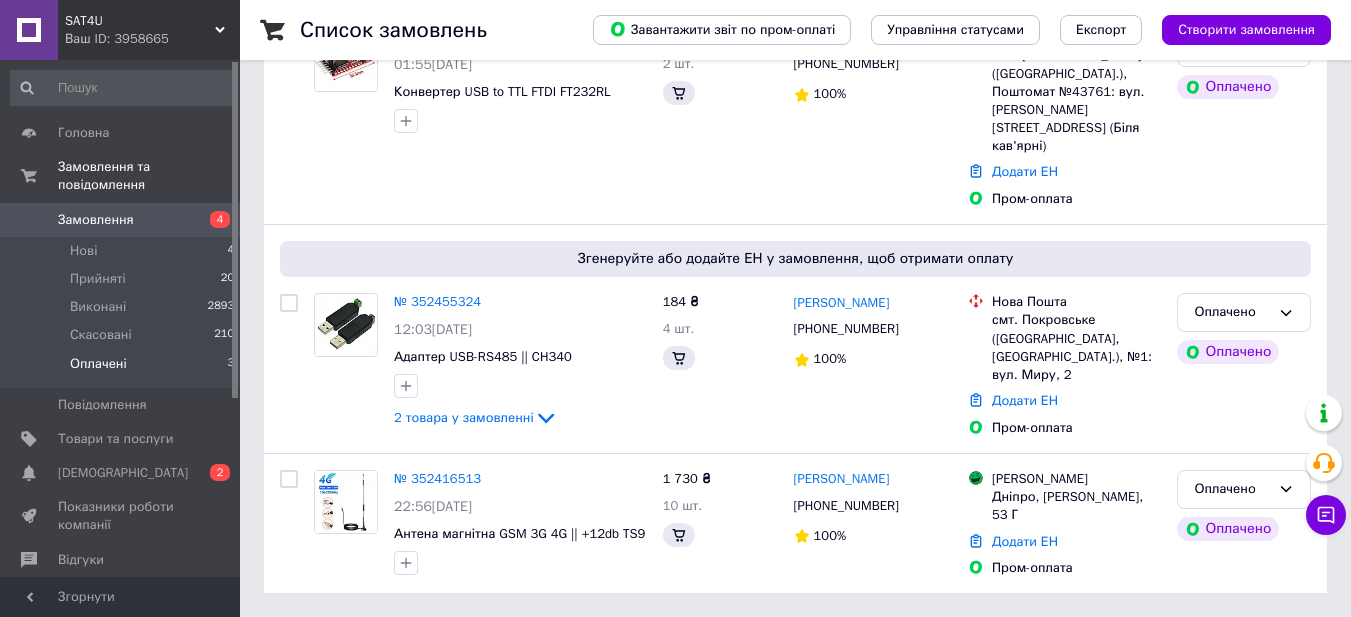 scroll, scrollTop: 0, scrollLeft: 0, axis: both 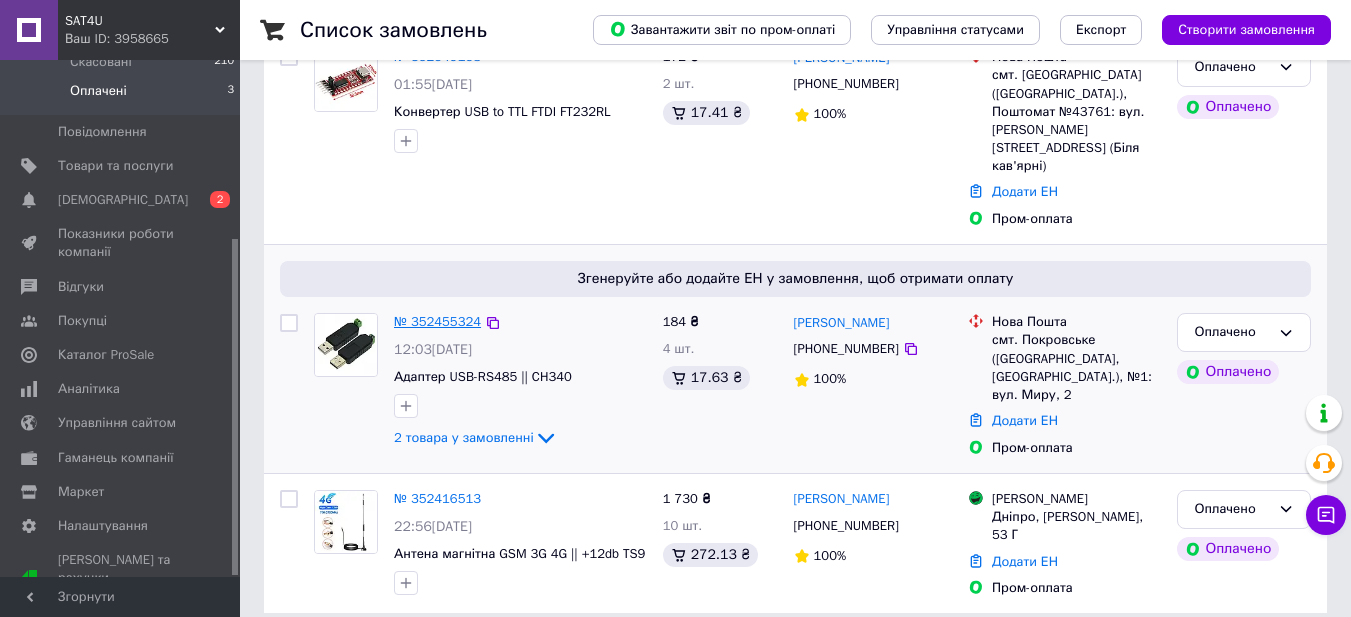 click on "№ 352455324" at bounding box center (437, 321) 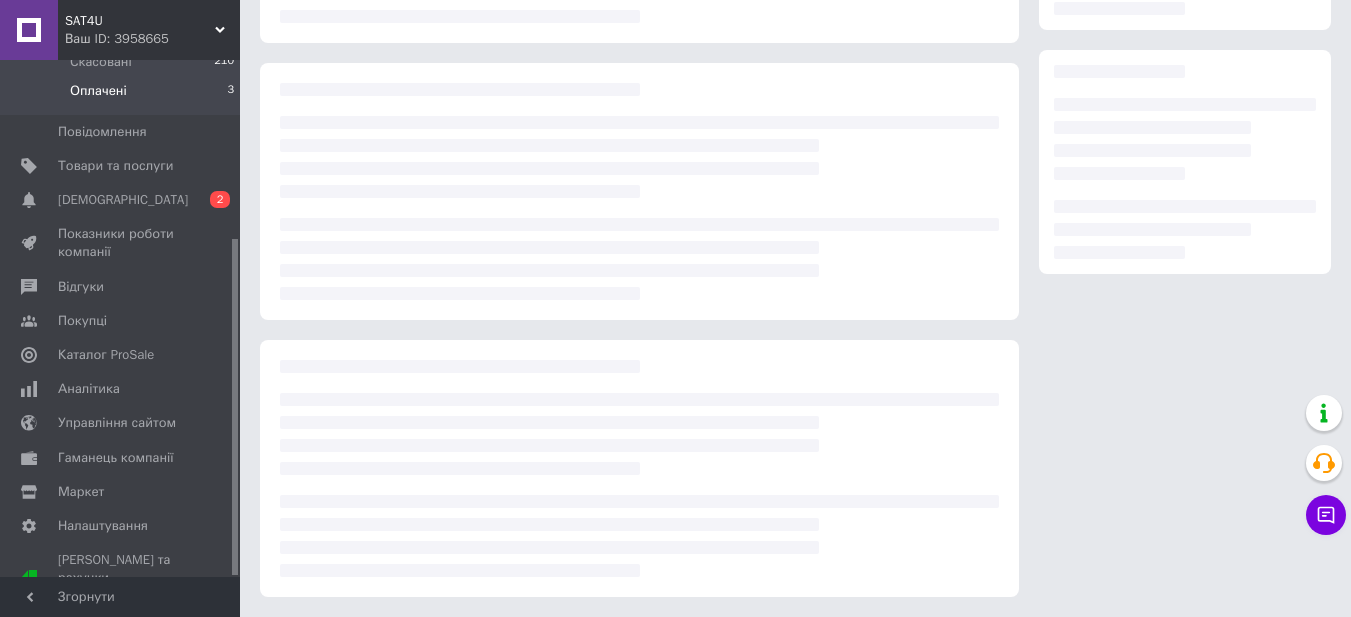 scroll, scrollTop: 0, scrollLeft: 0, axis: both 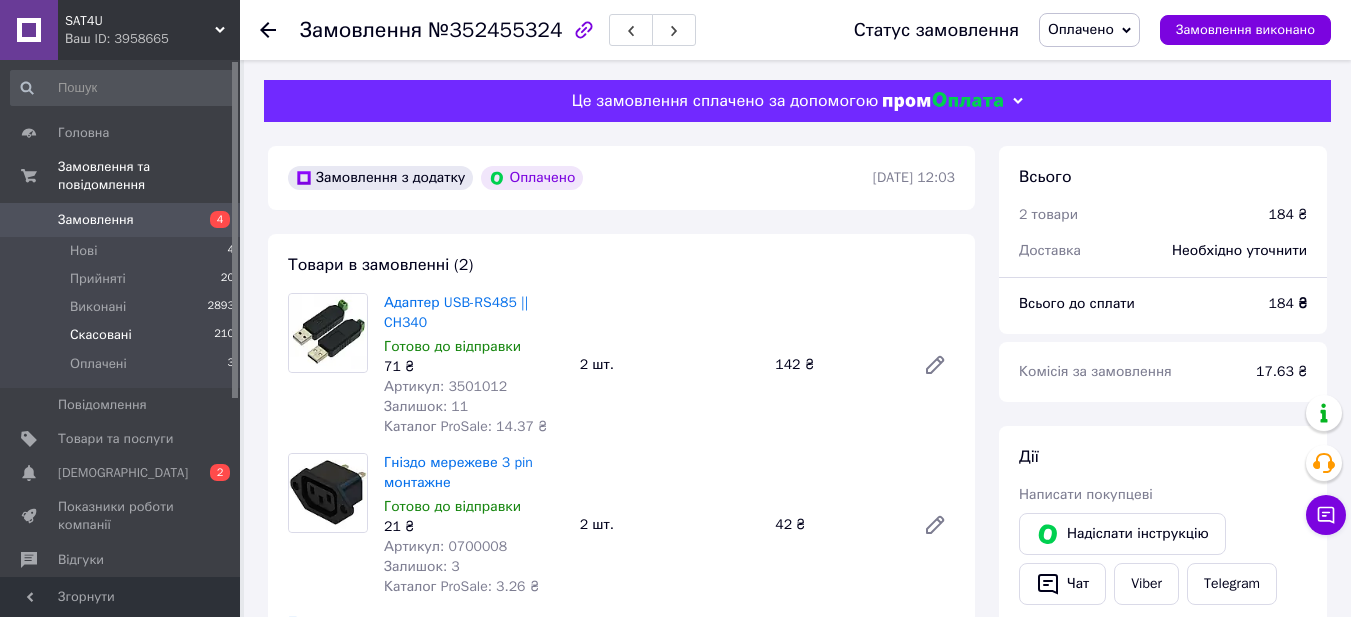click on "Скасовані 210" at bounding box center (123, 335) 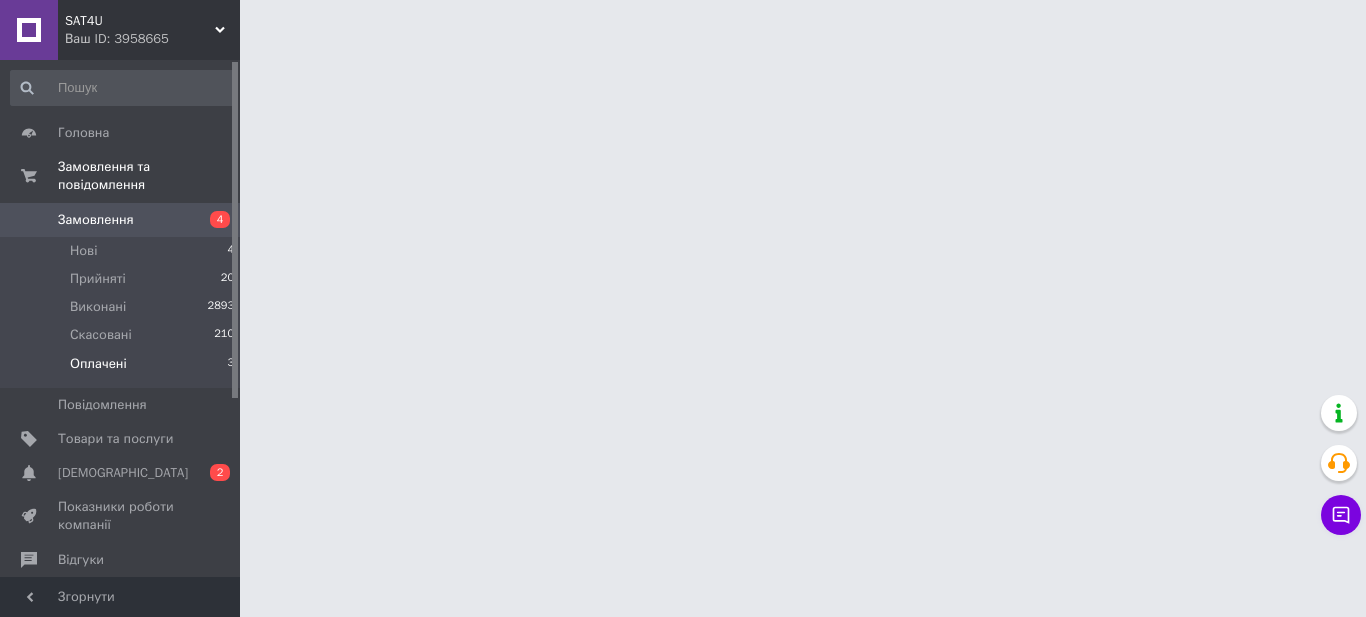 click on "Оплачені 3" at bounding box center [123, 369] 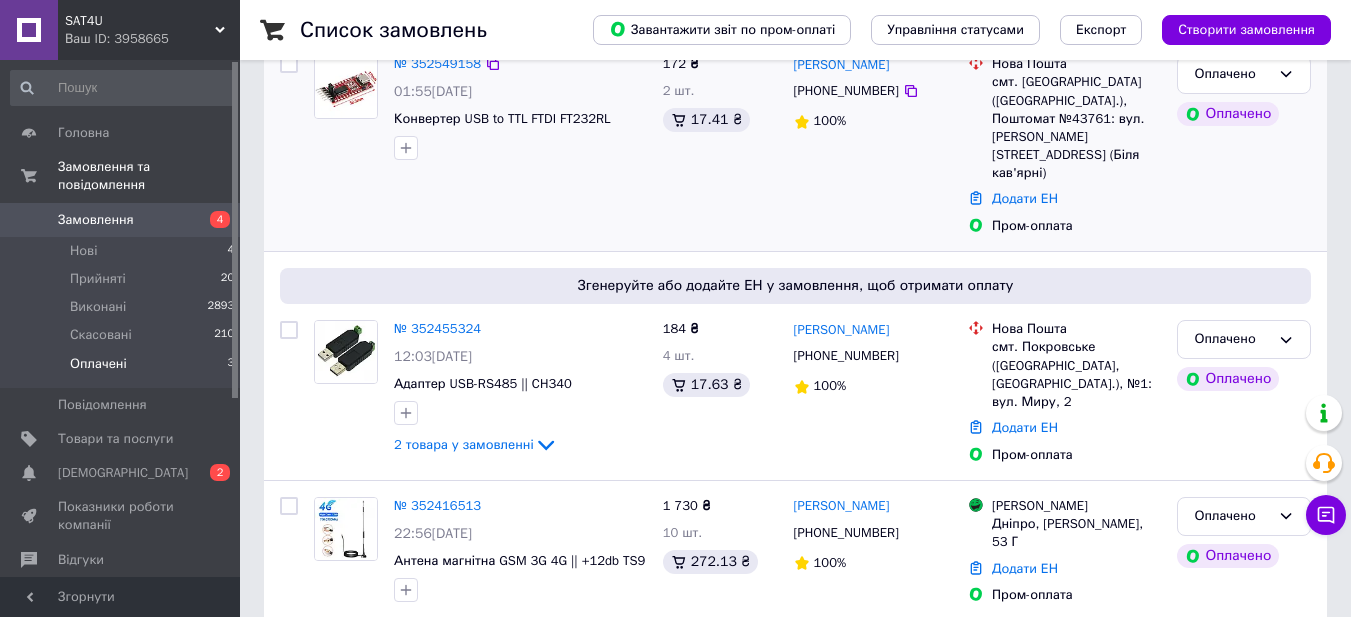 scroll, scrollTop: 200, scrollLeft: 0, axis: vertical 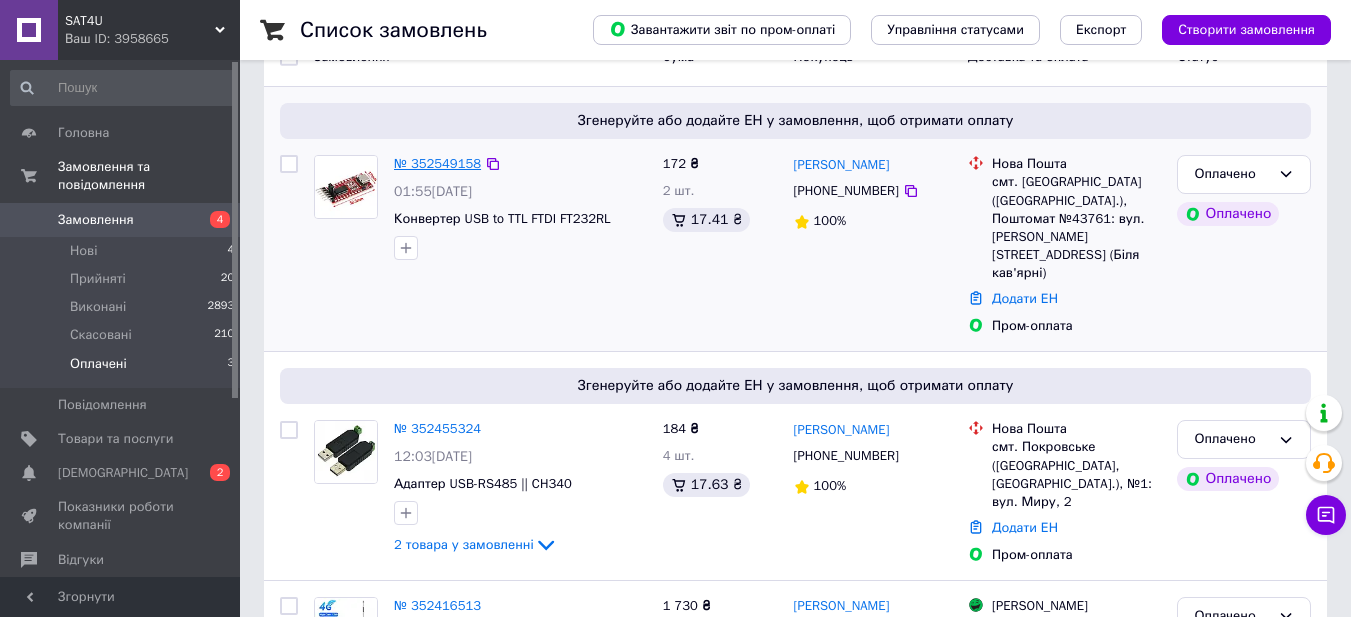 click on "№ 352549158" at bounding box center (437, 163) 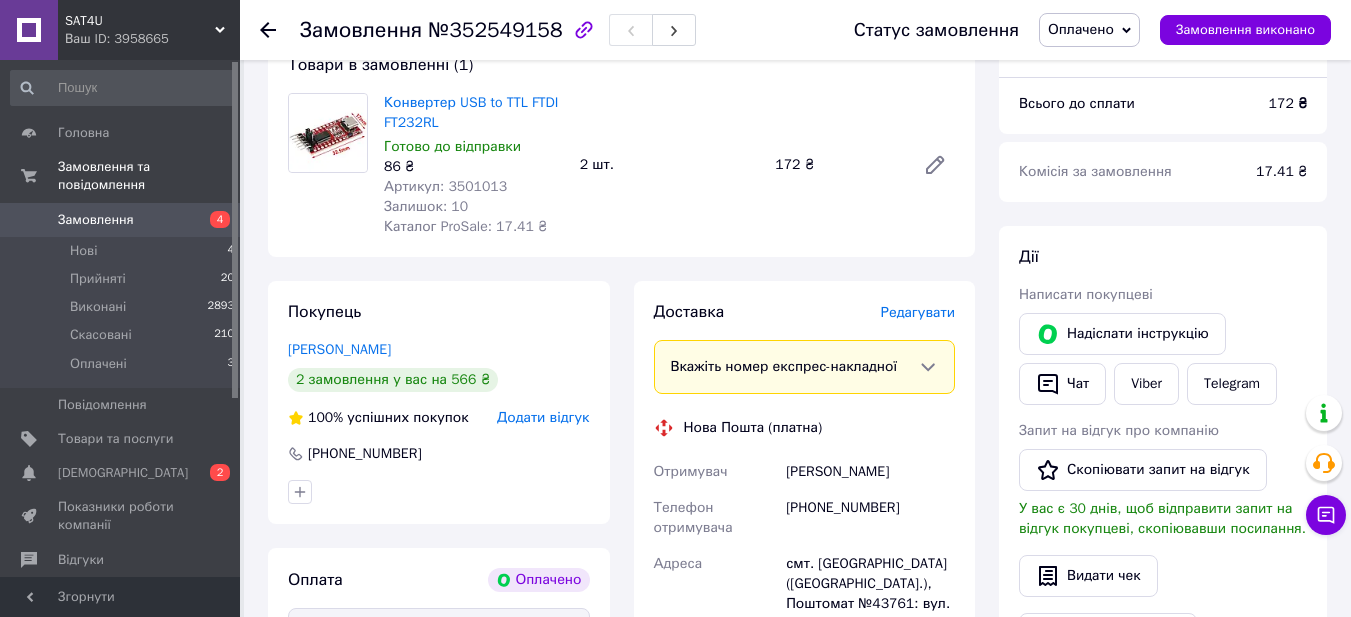 click on "Оплачено" at bounding box center [1081, 29] 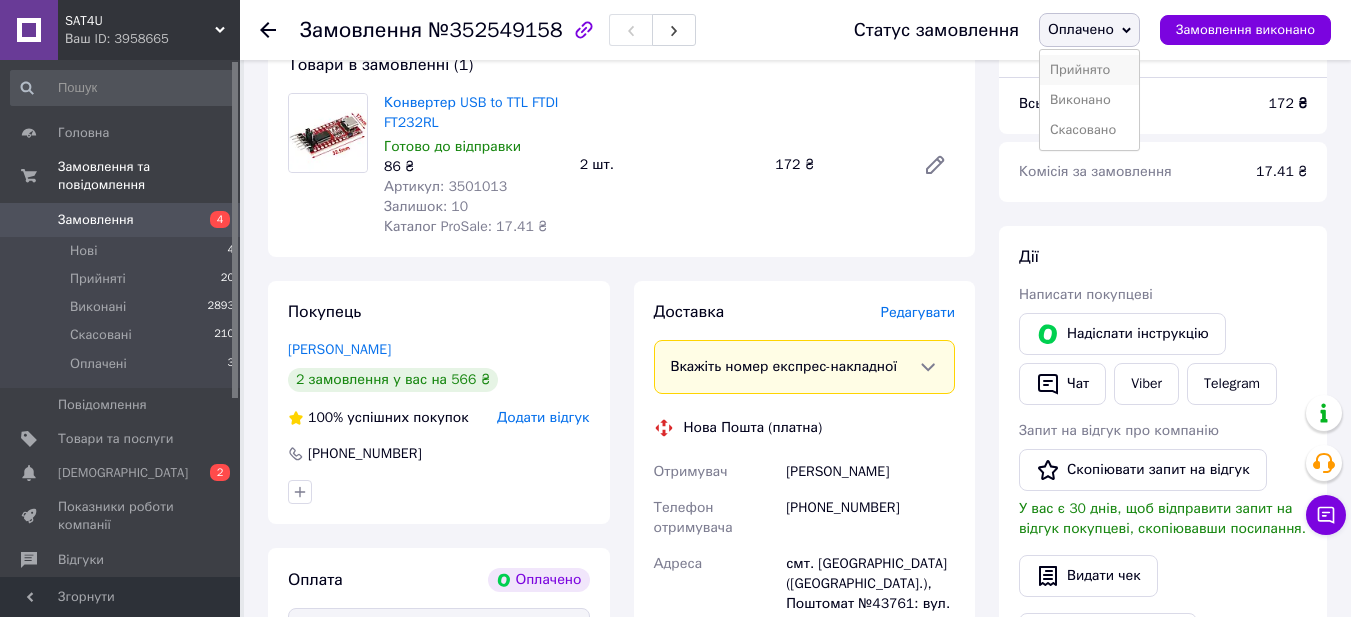 click on "Прийнято" at bounding box center [1089, 70] 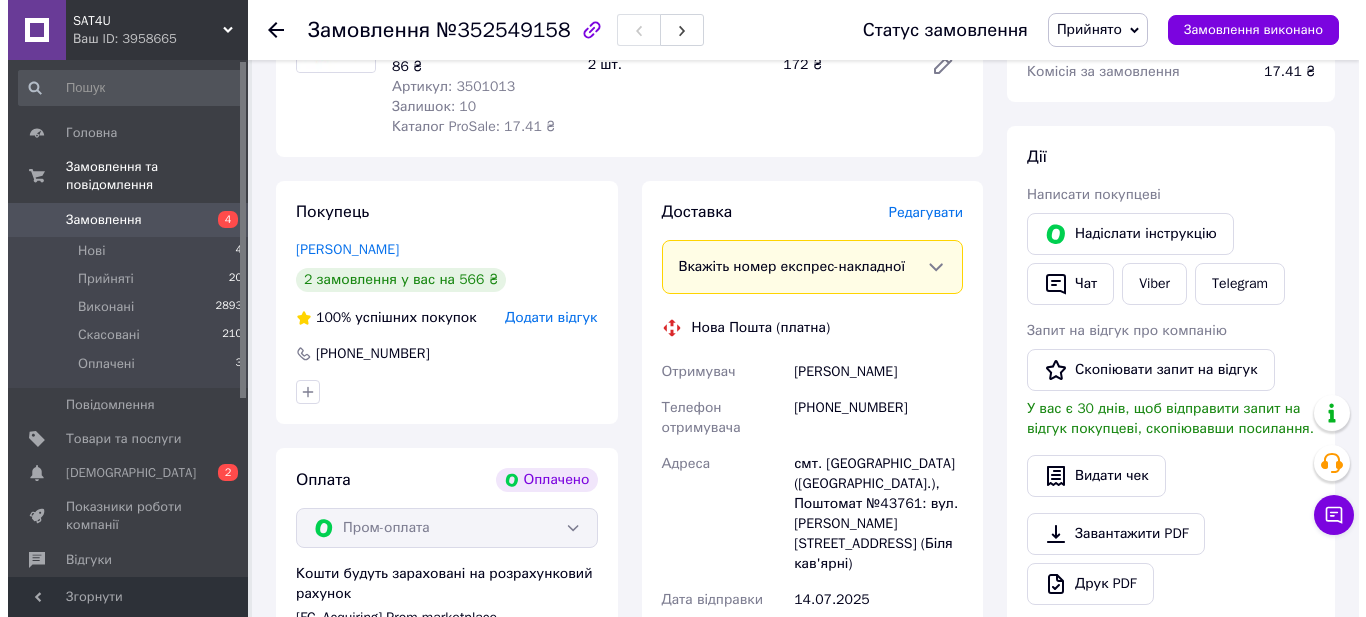 scroll, scrollTop: 400, scrollLeft: 0, axis: vertical 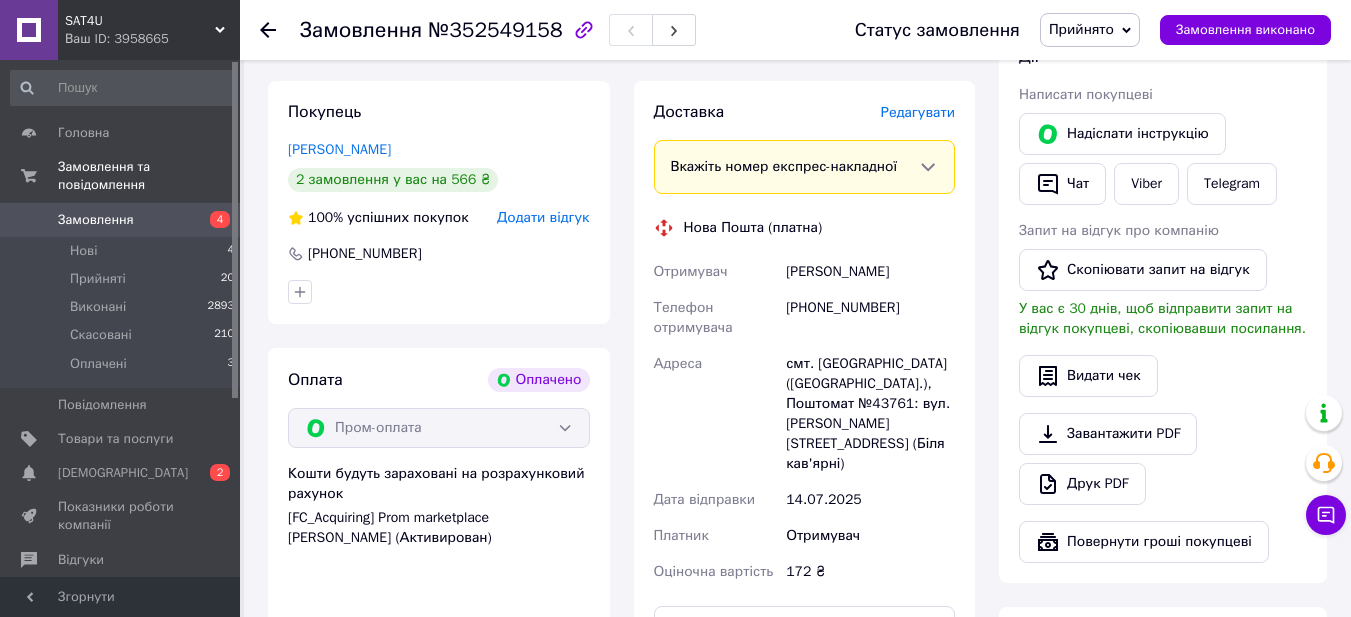 click on "Редагувати" at bounding box center (918, 112) 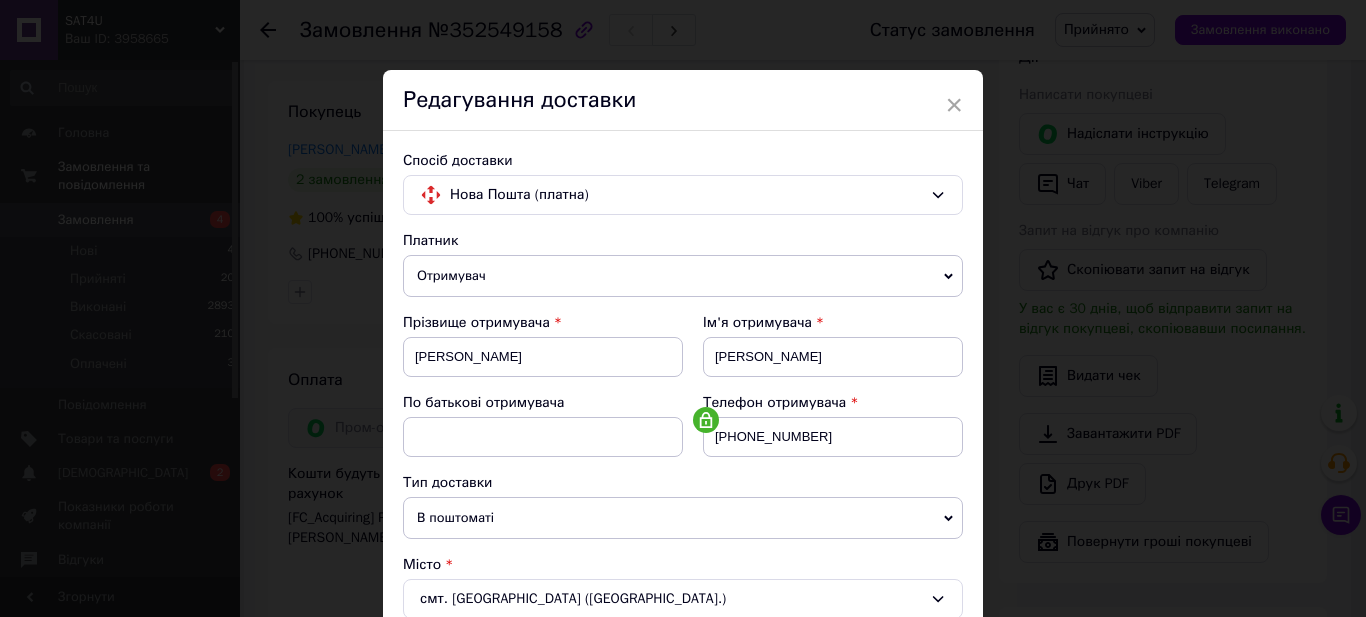 scroll, scrollTop: 600, scrollLeft: 0, axis: vertical 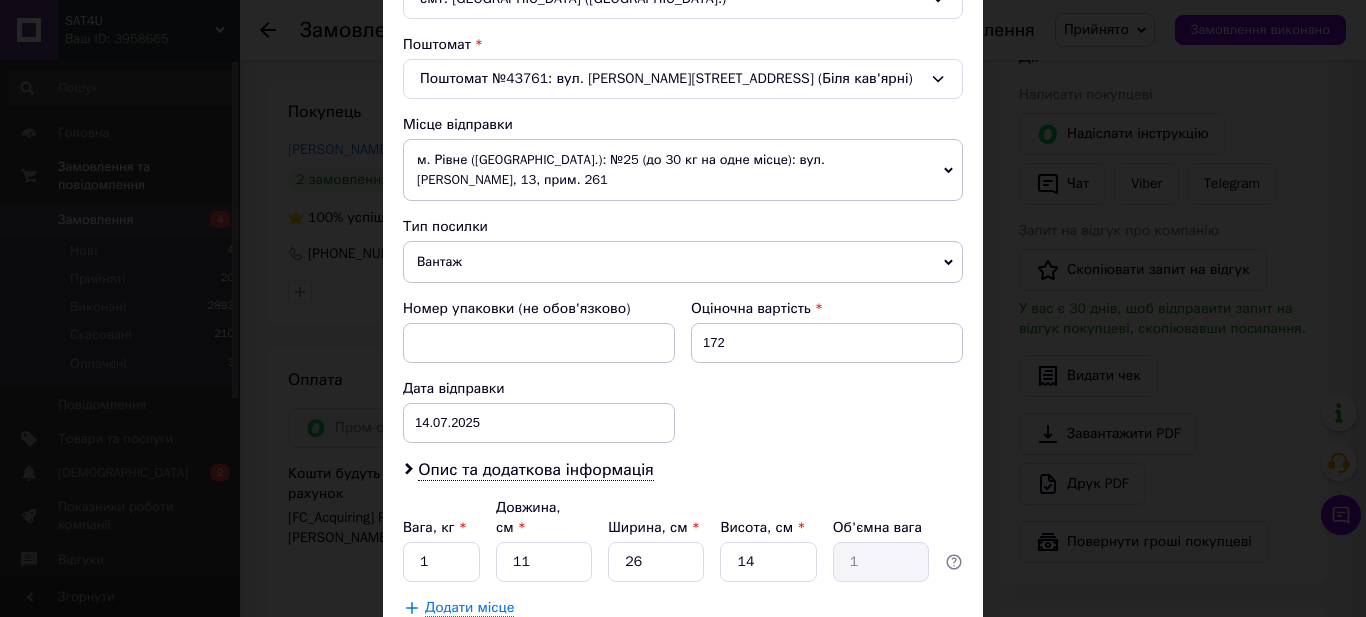 click on "Вантаж" at bounding box center (683, 262) 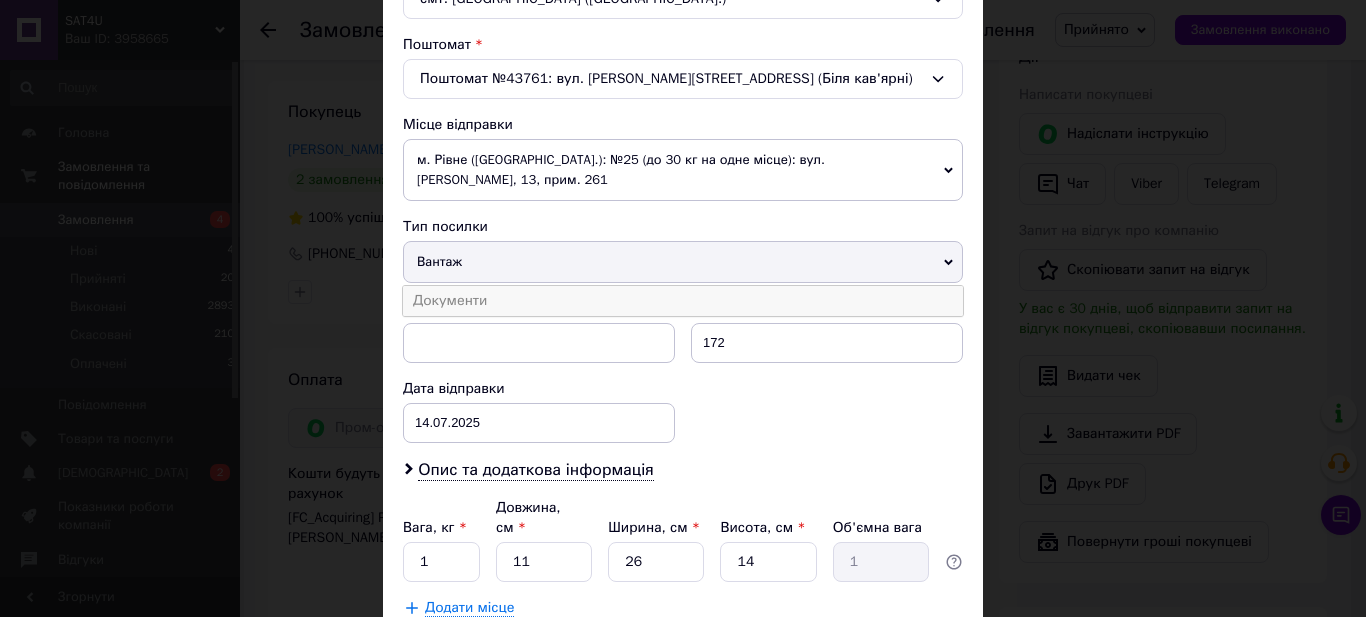 drag, startPoint x: 466, startPoint y: 288, endPoint x: 483, endPoint y: 362, distance: 75.9276 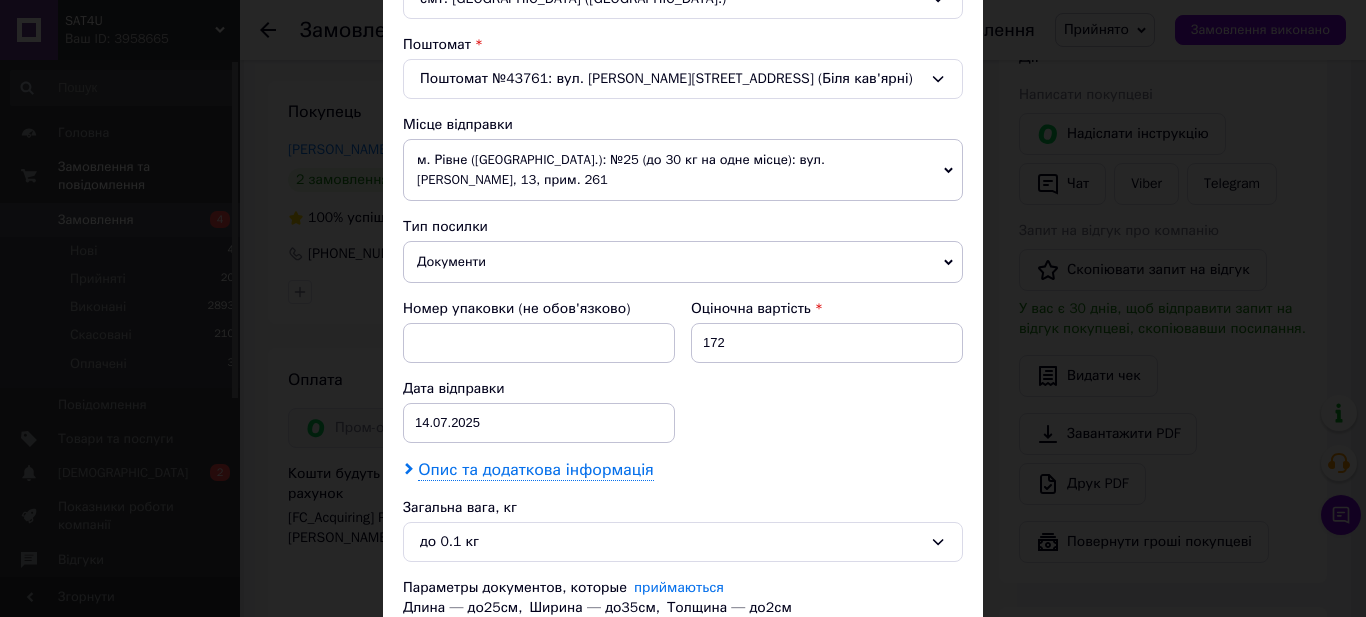 click on "Опис та додаткова інформація" at bounding box center (535, 470) 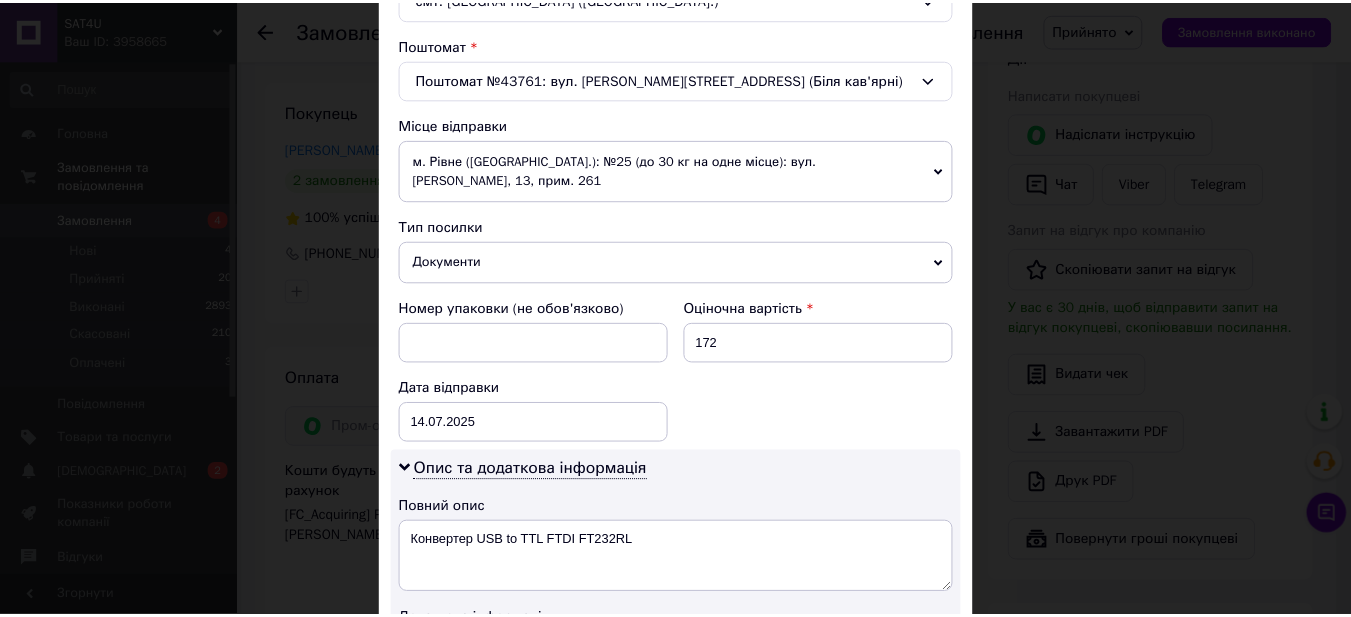 scroll, scrollTop: 975, scrollLeft: 0, axis: vertical 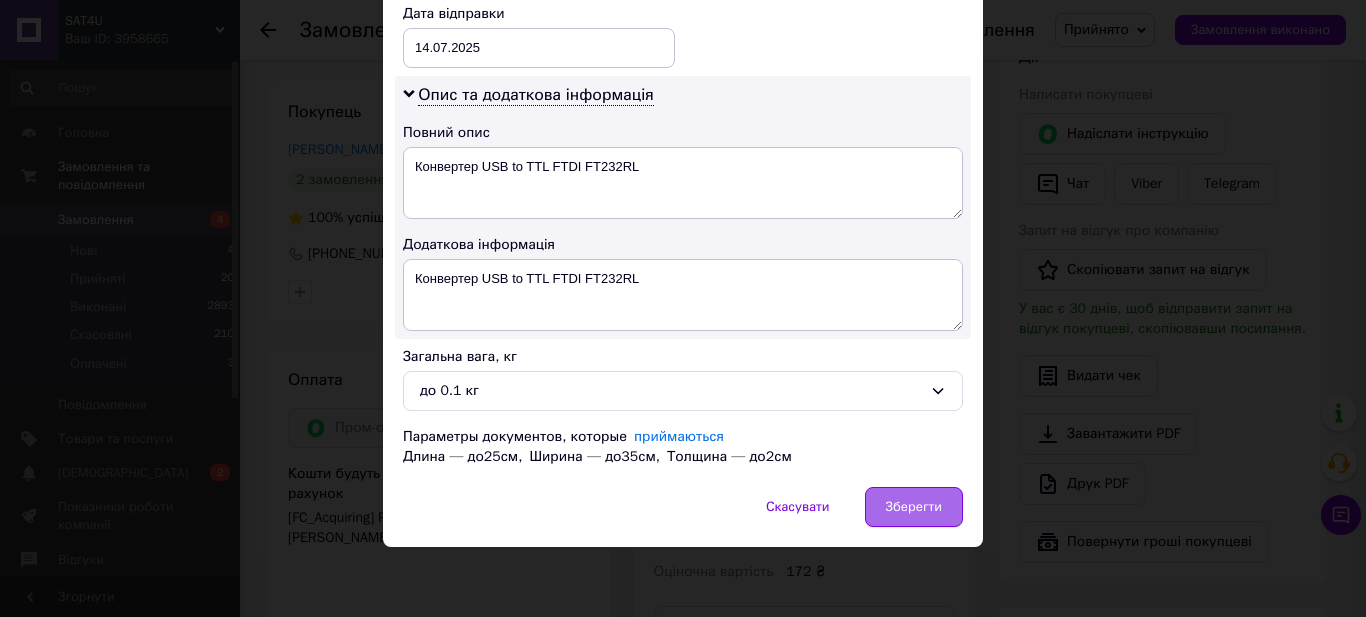 click on "Зберегти" at bounding box center [914, 507] 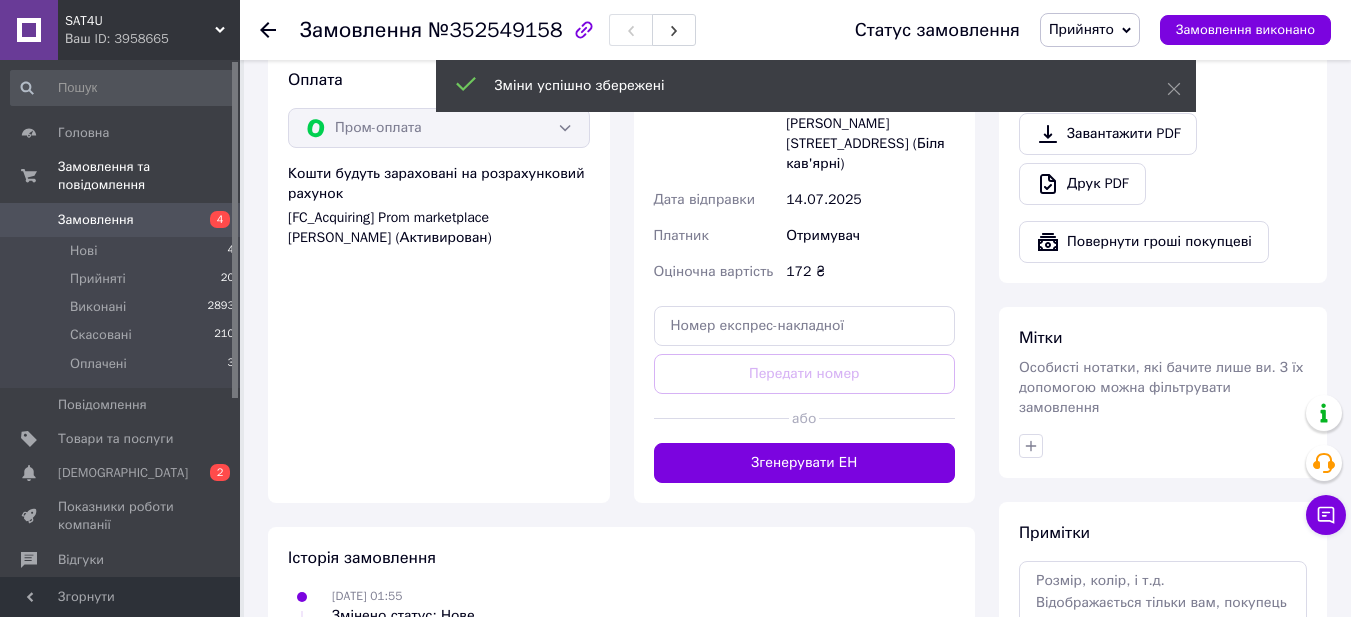 scroll, scrollTop: 800, scrollLeft: 0, axis: vertical 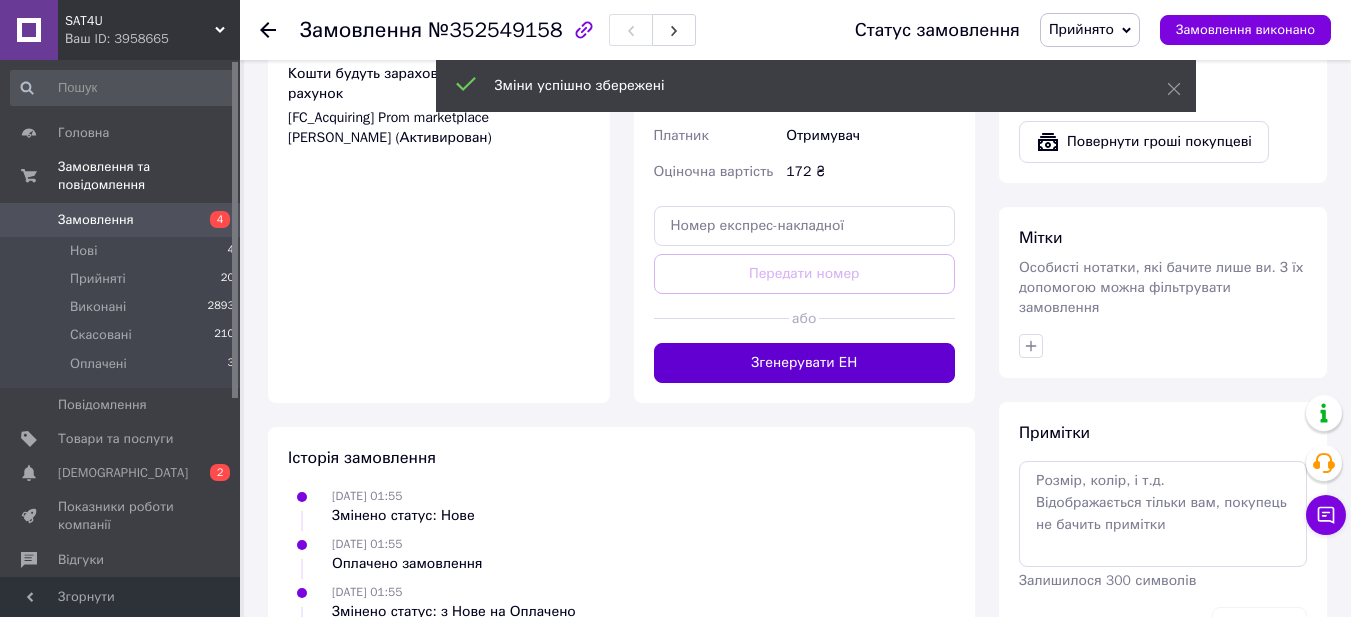 click on "Згенерувати ЕН" at bounding box center (805, 363) 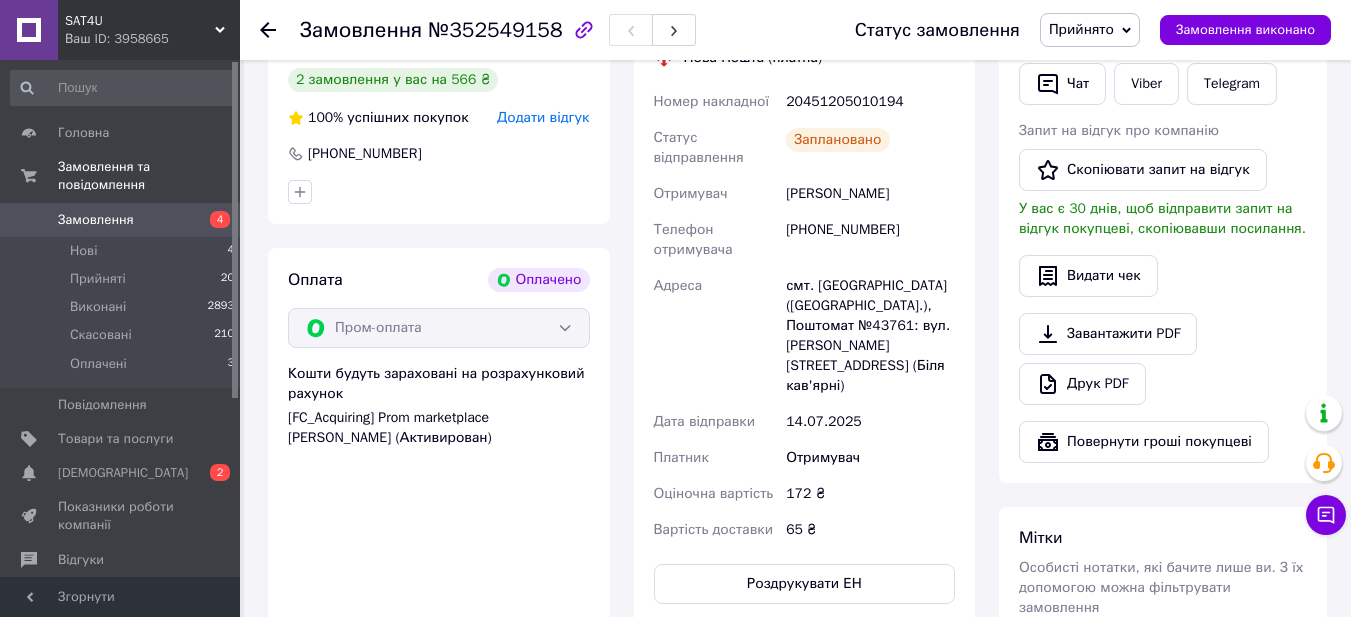 scroll, scrollTop: 300, scrollLeft: 0, axis: vertical 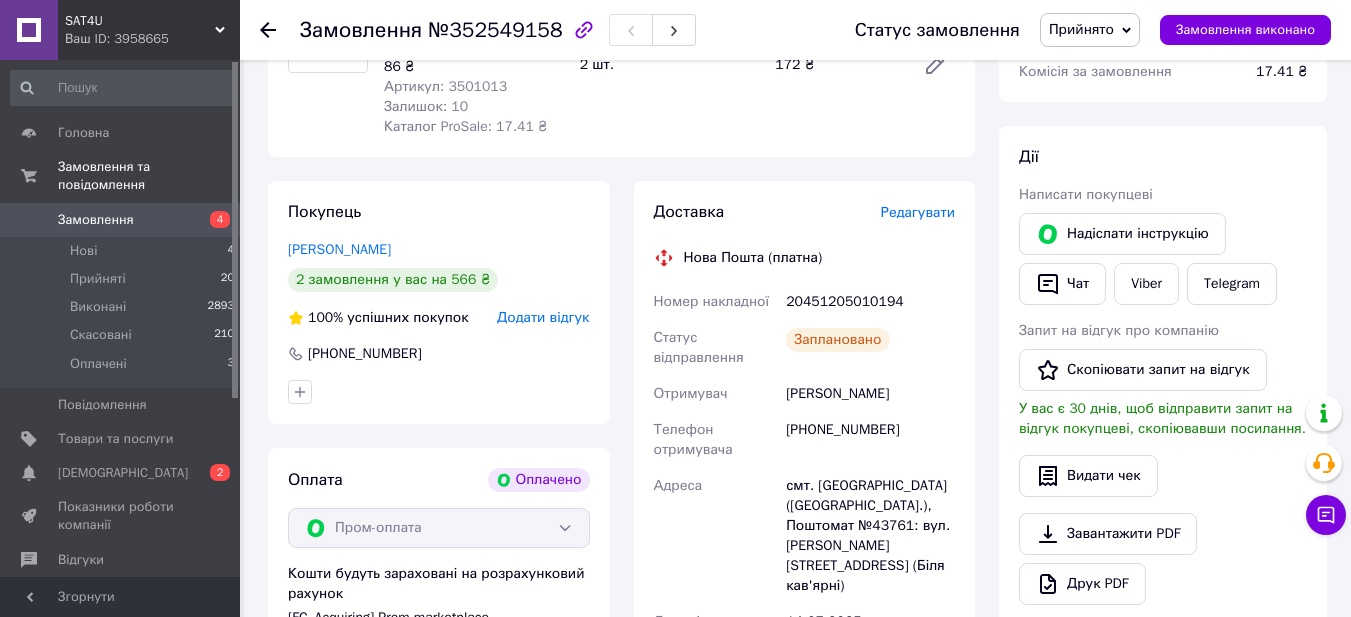 click on "20451205010194" at bounding box center (870, 302) 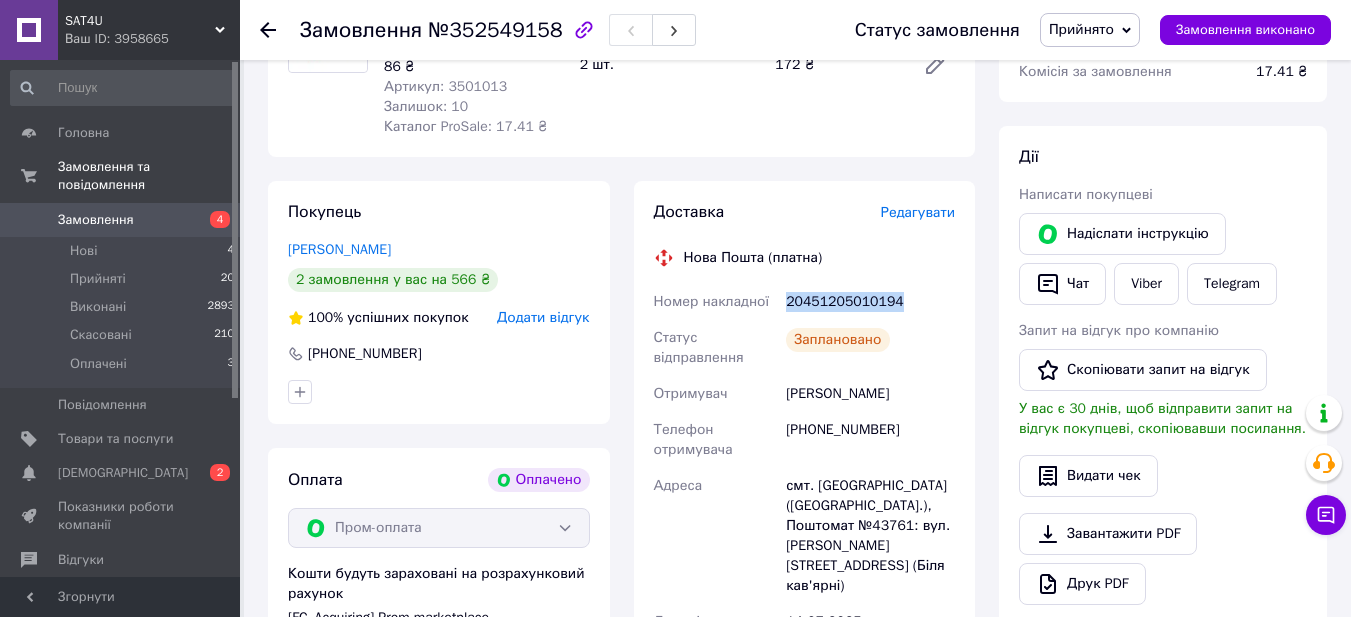 click on "20451205010194" at bounding box center (870, 302) 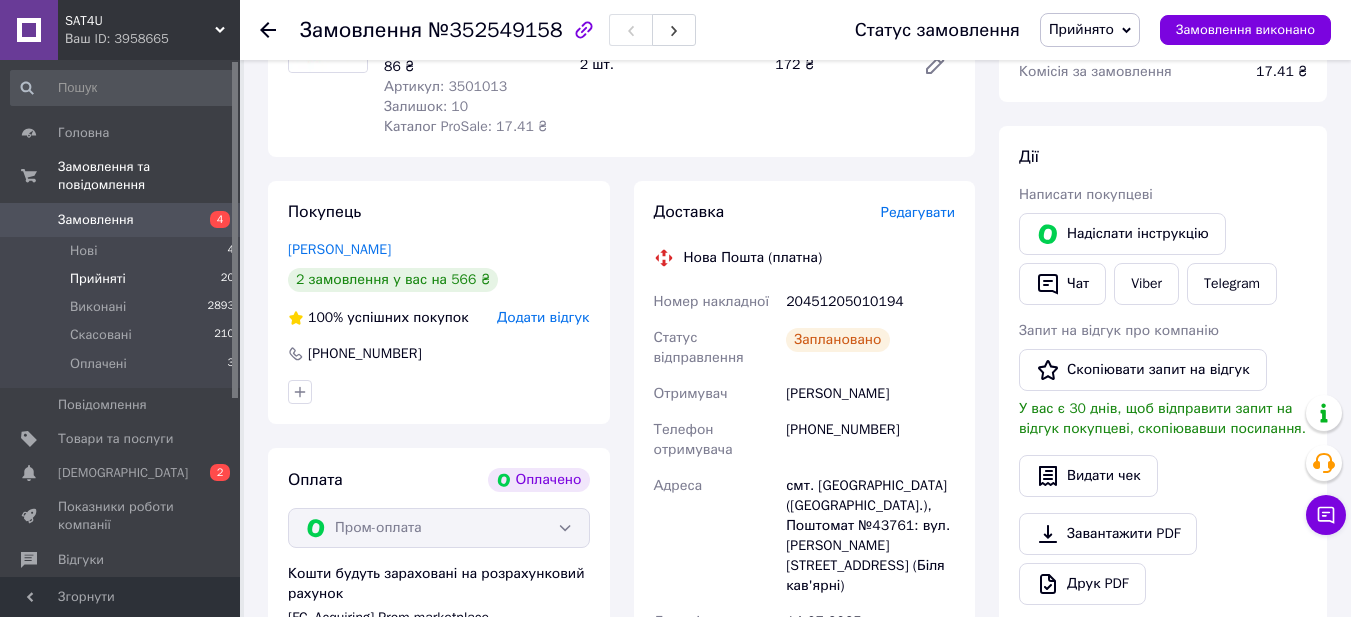 click on "Прийняті 20" at bounding box center [123, 279] 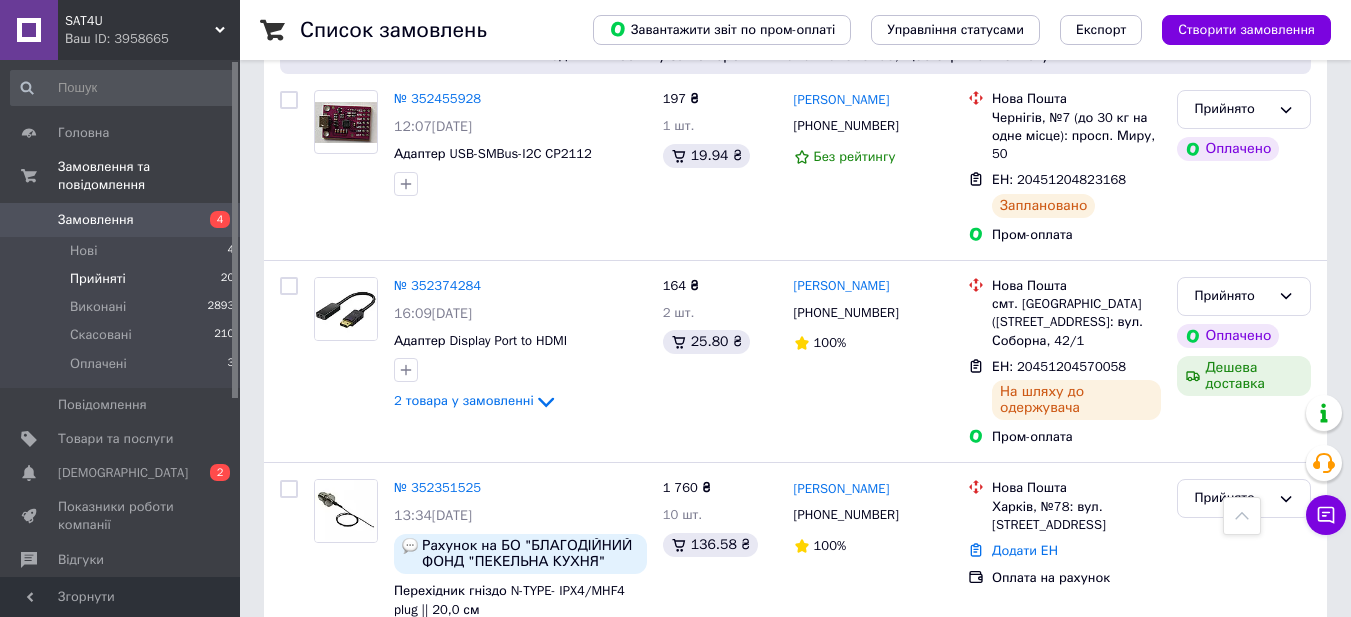 scroll, scrollTop: 953, scrollLeft: 0, axis: vertical 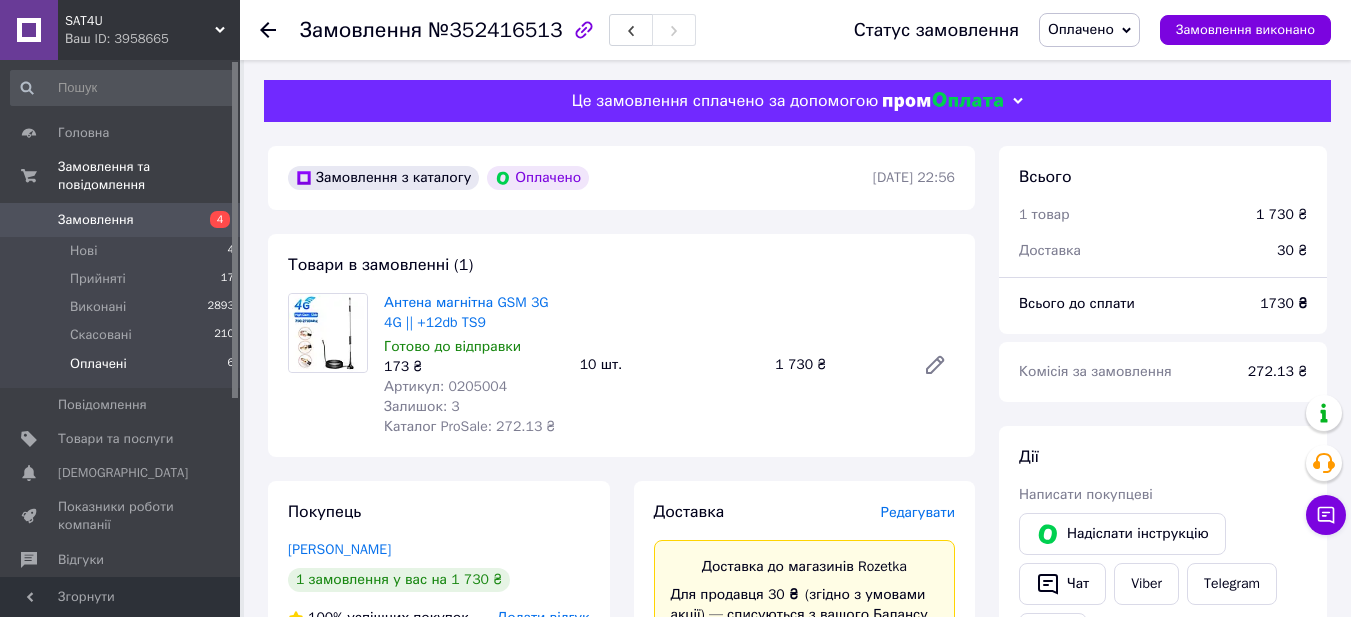 click on "Оплачені 6" at bounding box center (123, 369) 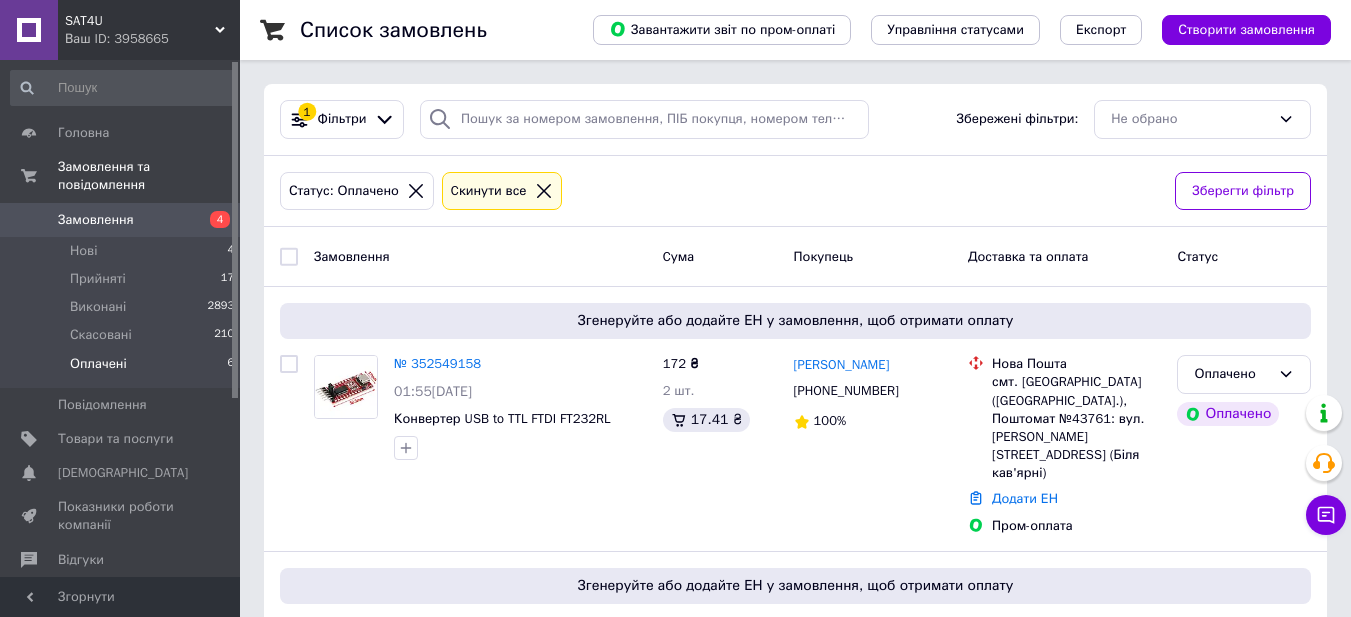 click on "Оплачені" at bounding box center (98, 364) 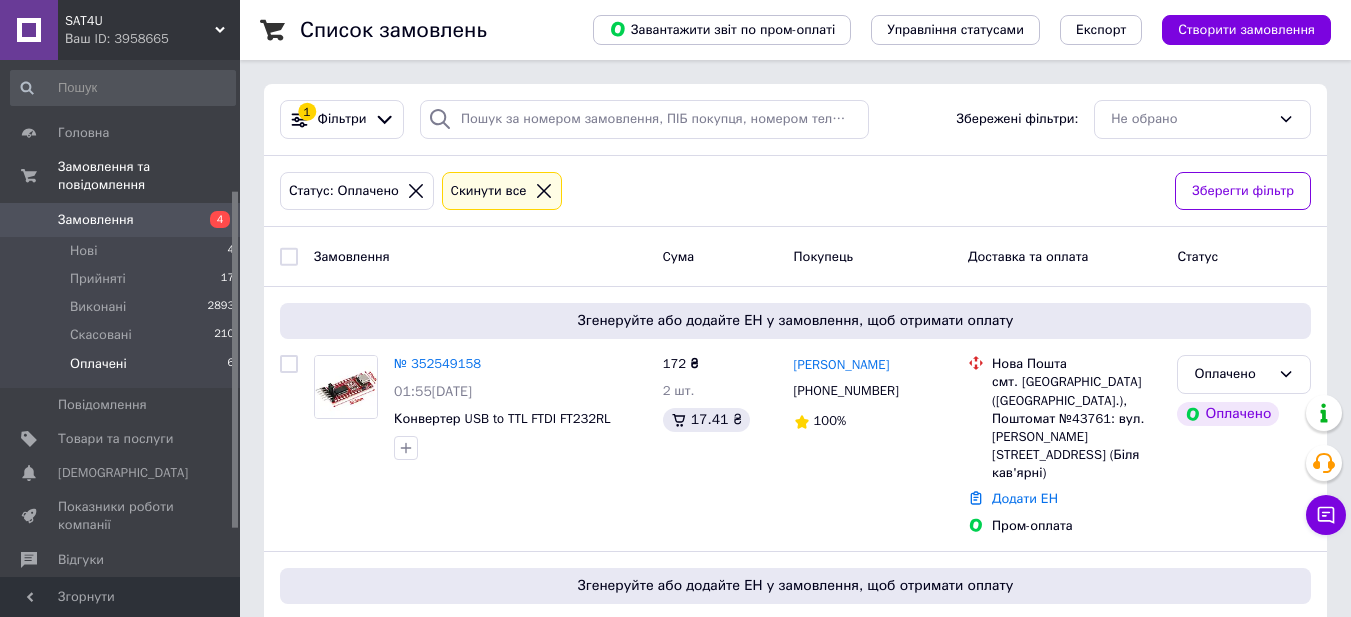 scroll, scrollTop: 273, scrollLeft: 0, axis: vertical 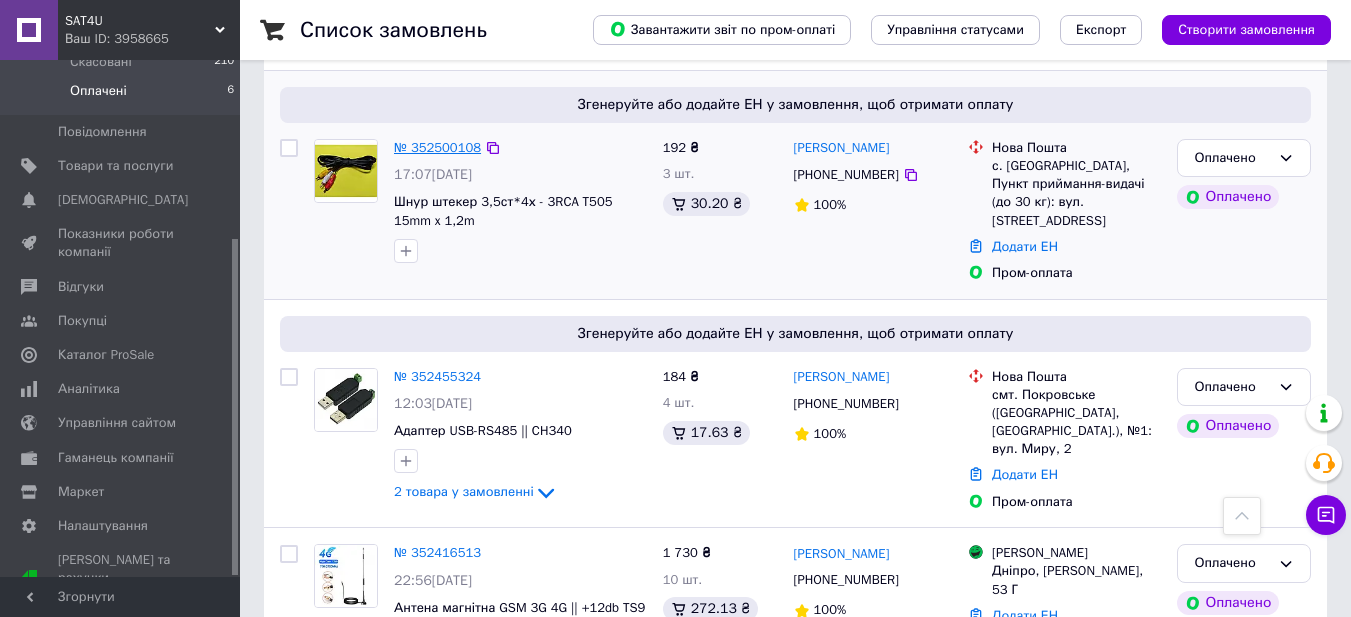 click on "№ 352500108" at bounding box center [437, 147] 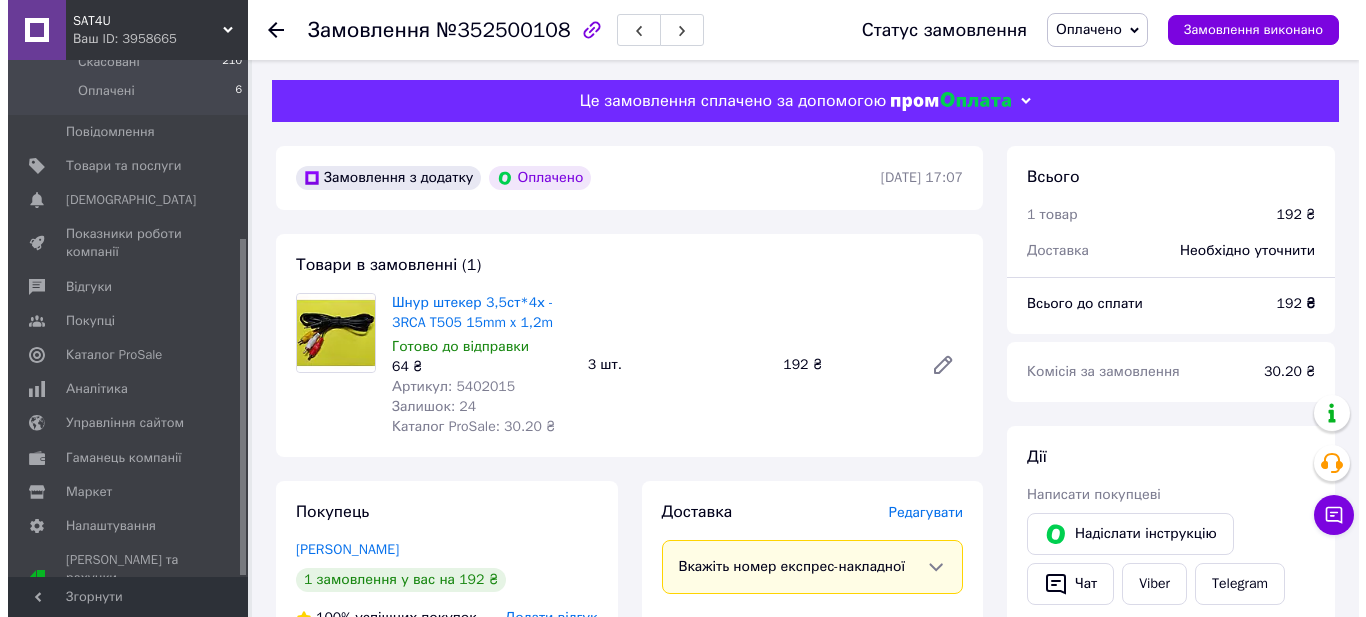 scroll, scrollTop: 100, scrollLeft: 0, axis: vertical 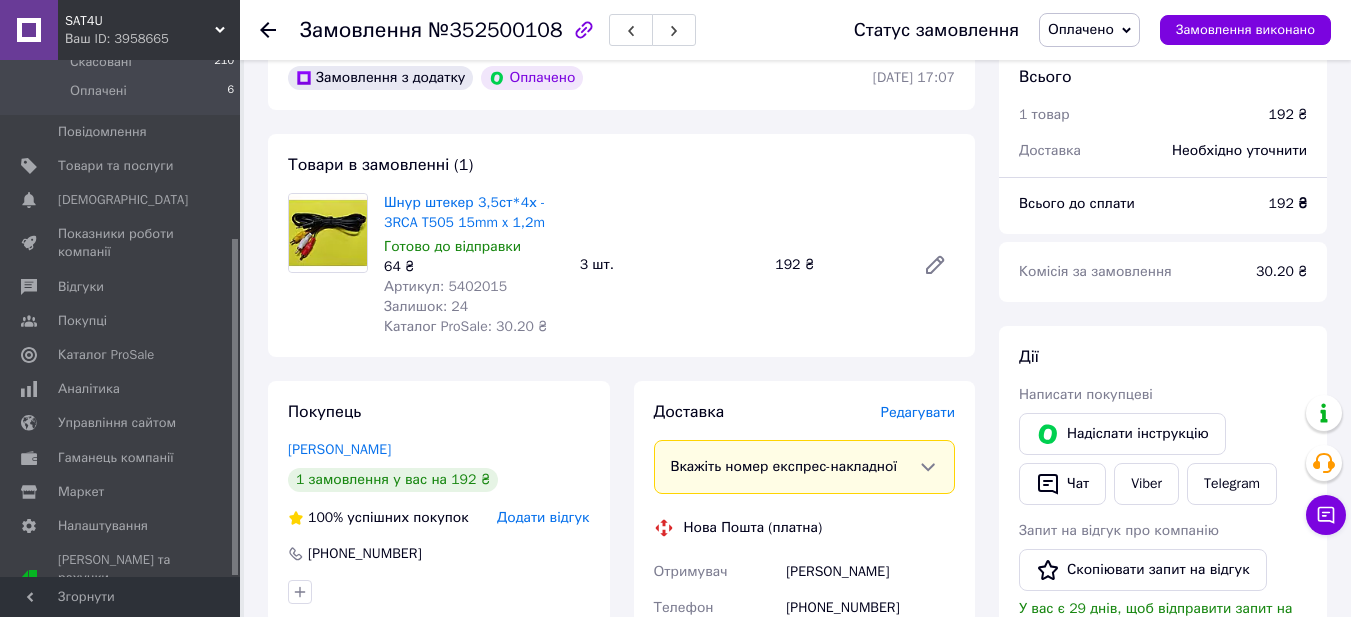 click on "Редагувати" at bounding box center [918, 412] 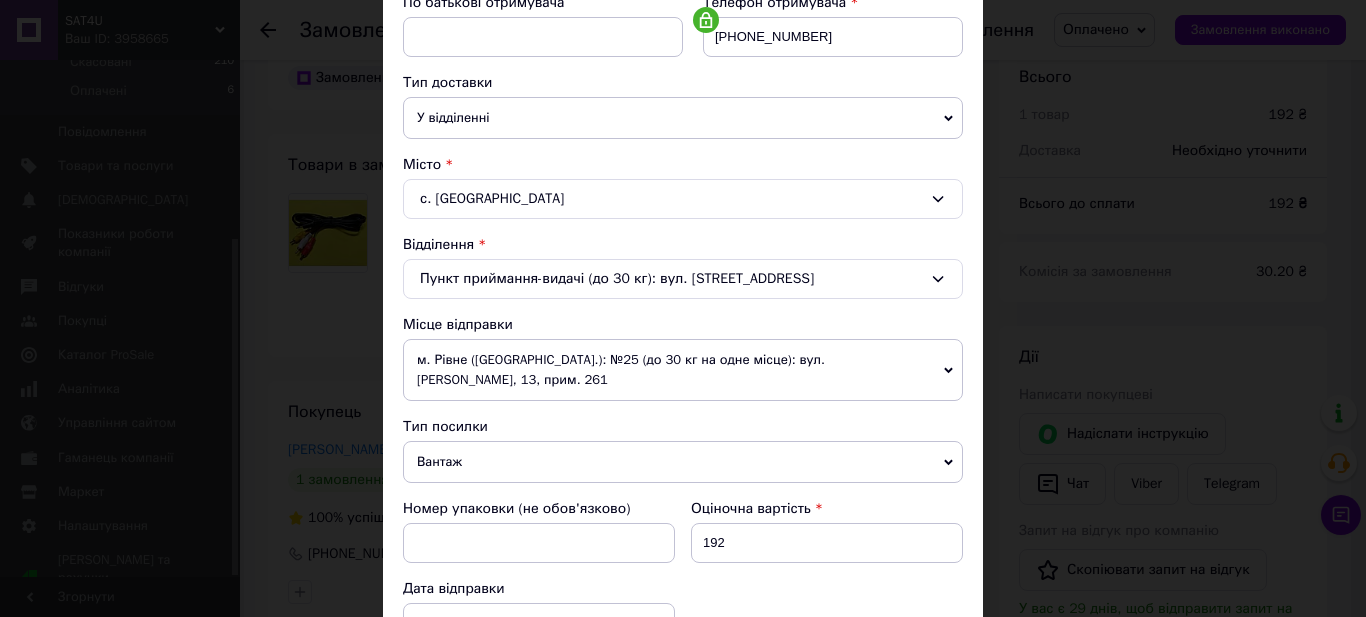 click on "Вантаж" at bounding box center [683, 462] 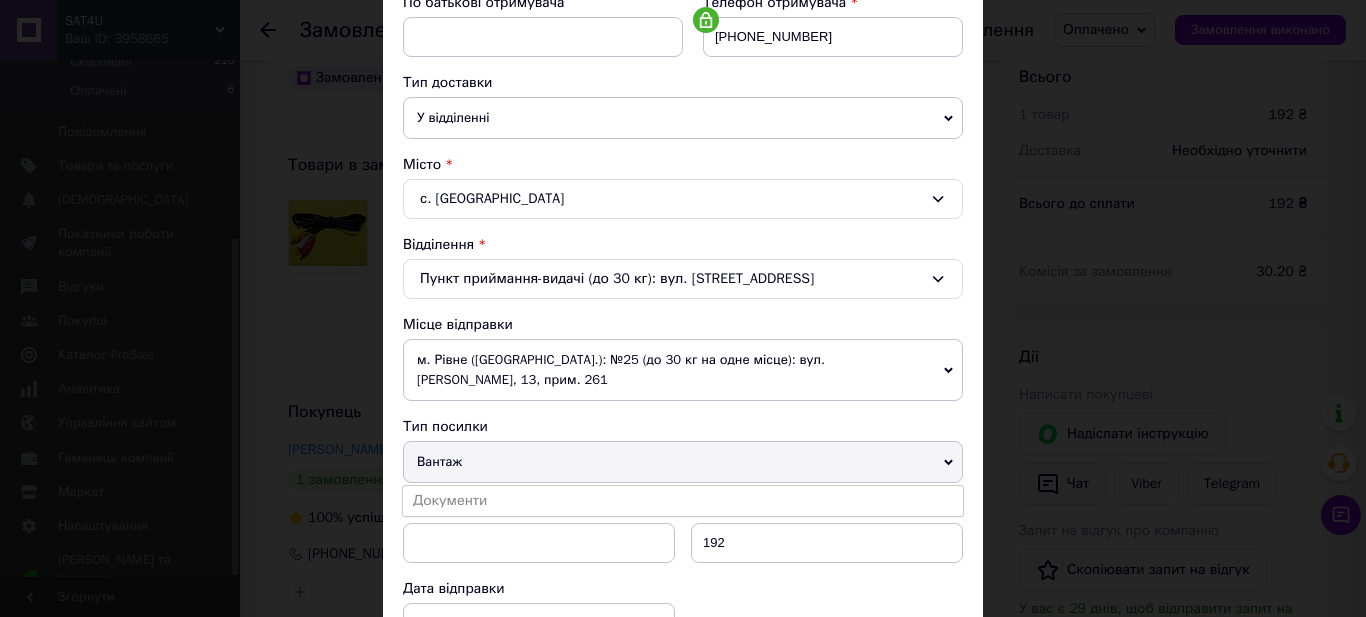 scroll, scrollTop: 731, scrollLeft: 0, axis: vertical 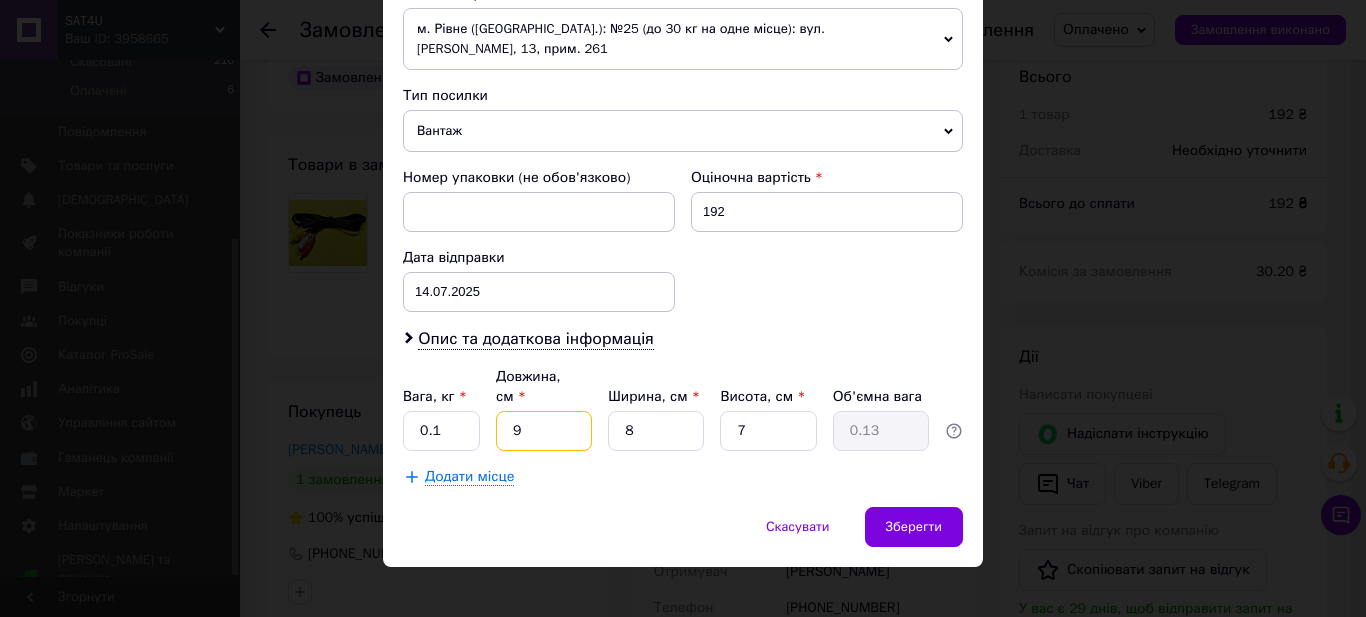 click on "9" at bounding box center [544, 431] 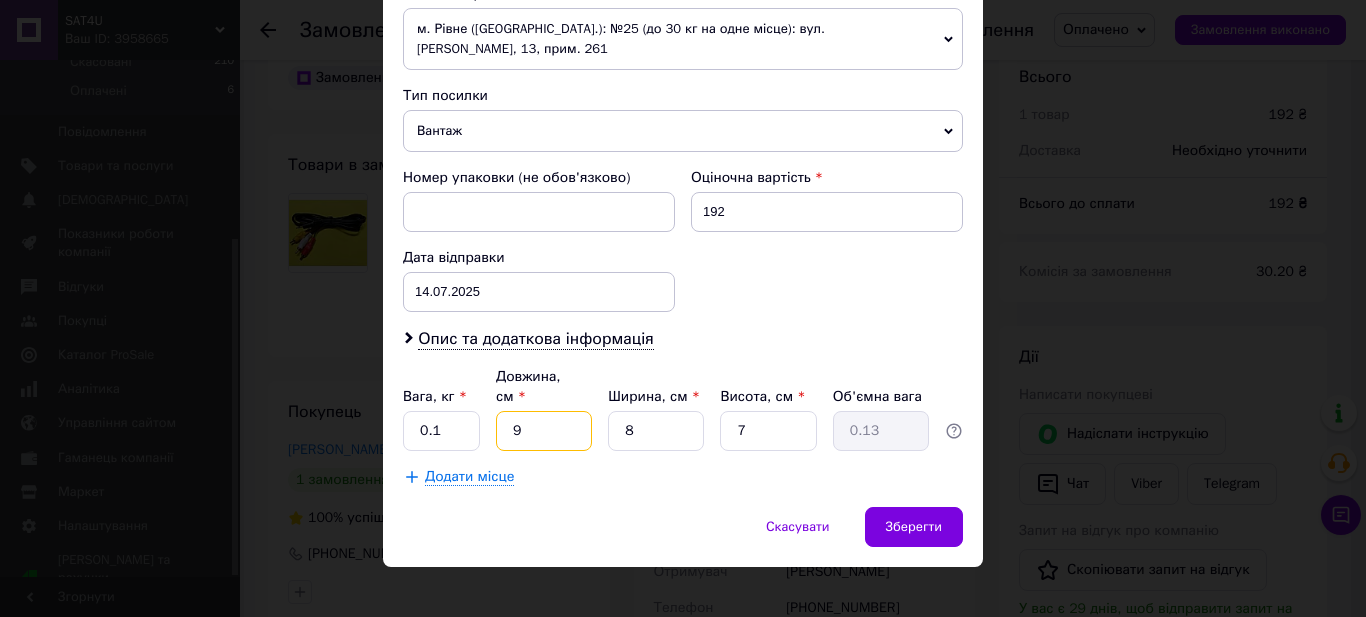 type on "2" 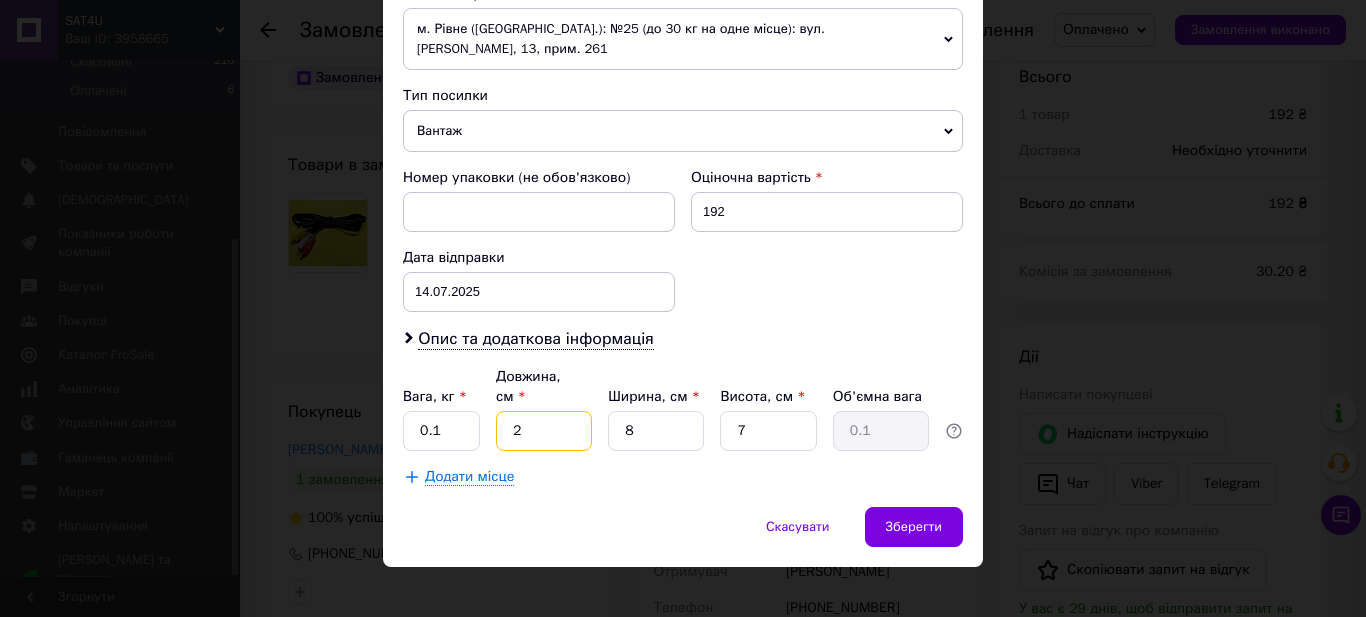 type on "20" 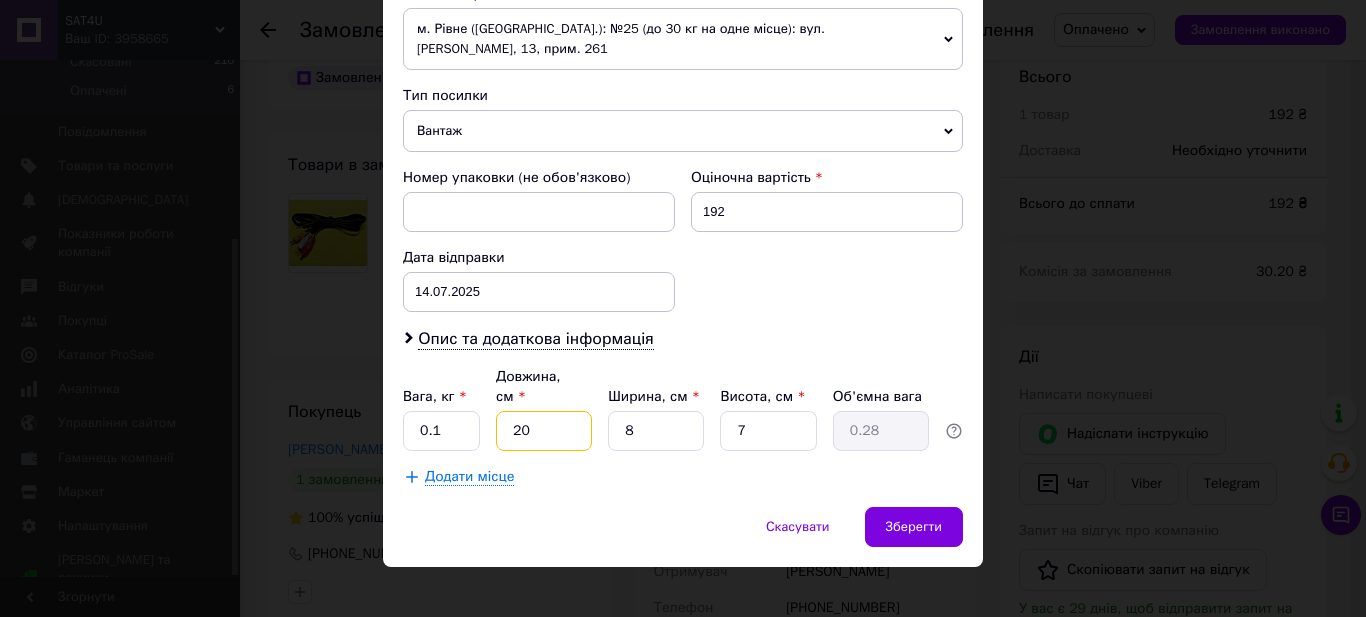 type on "20" 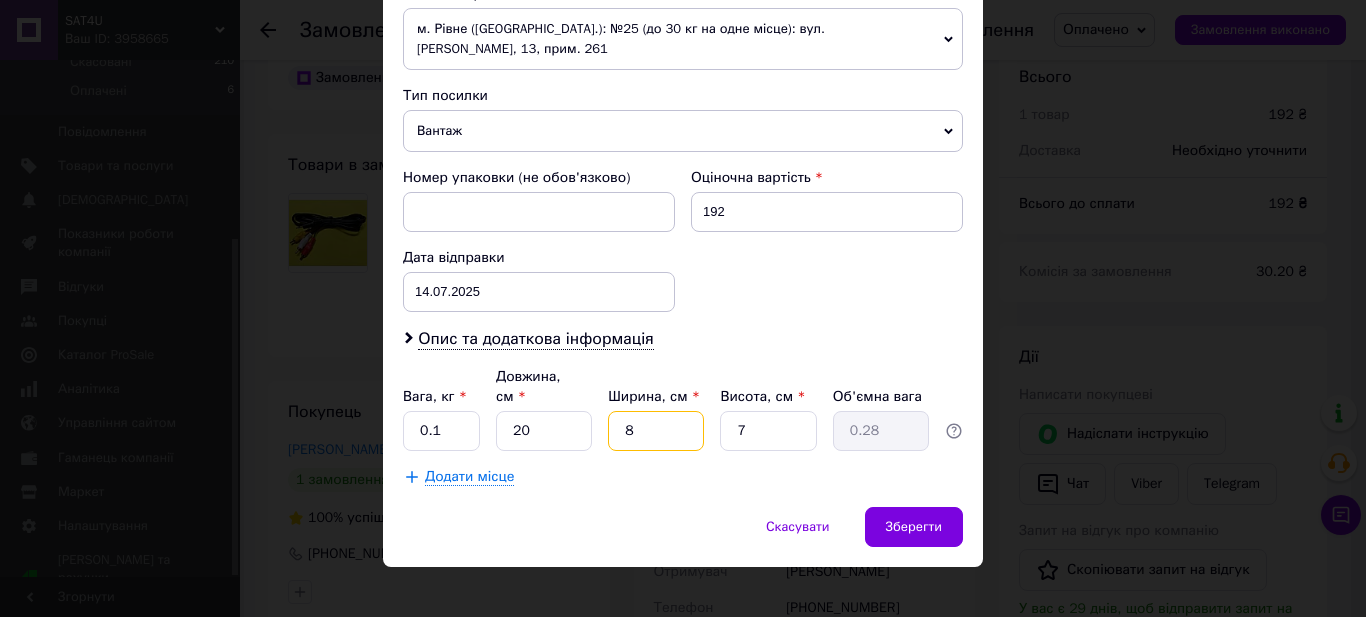 click on "8" at bounding box center [656, 431] 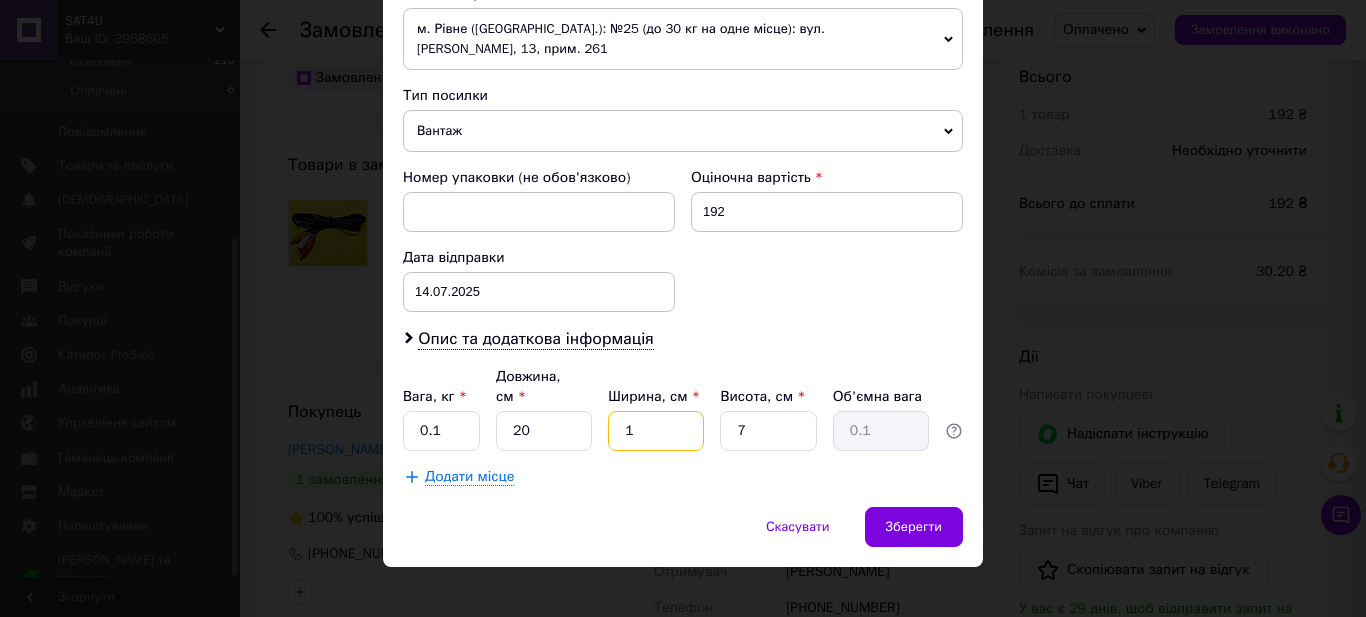 type on "15" 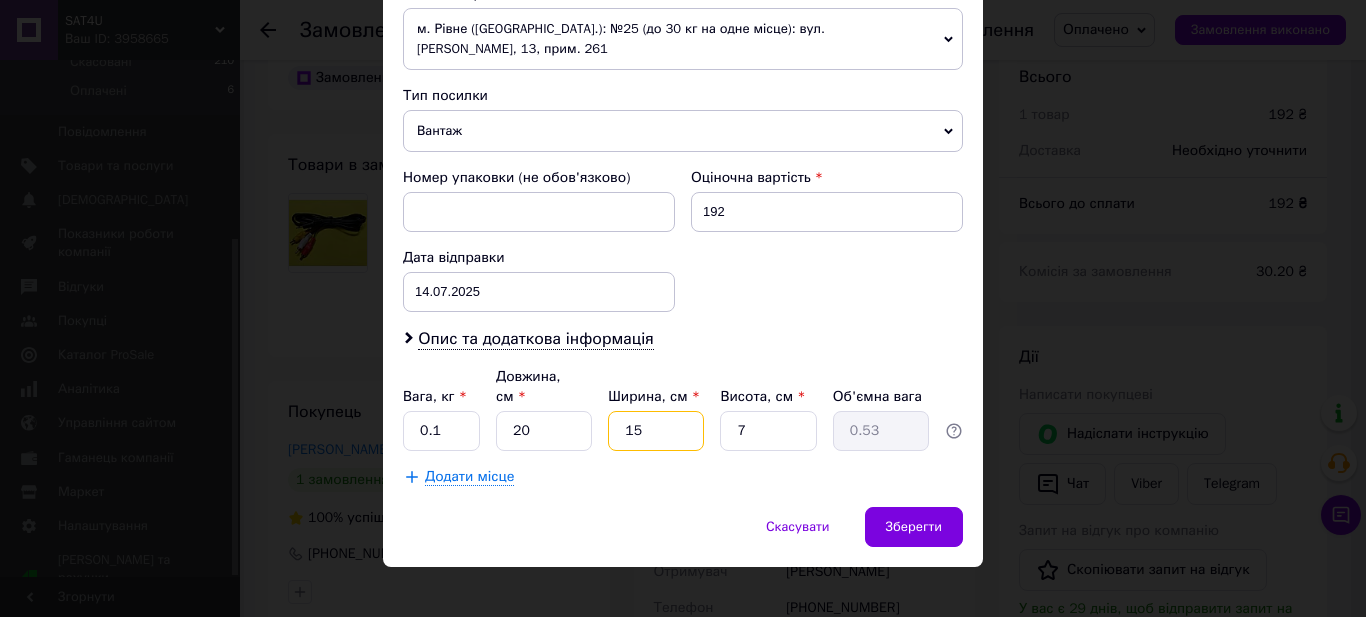 type on "15" 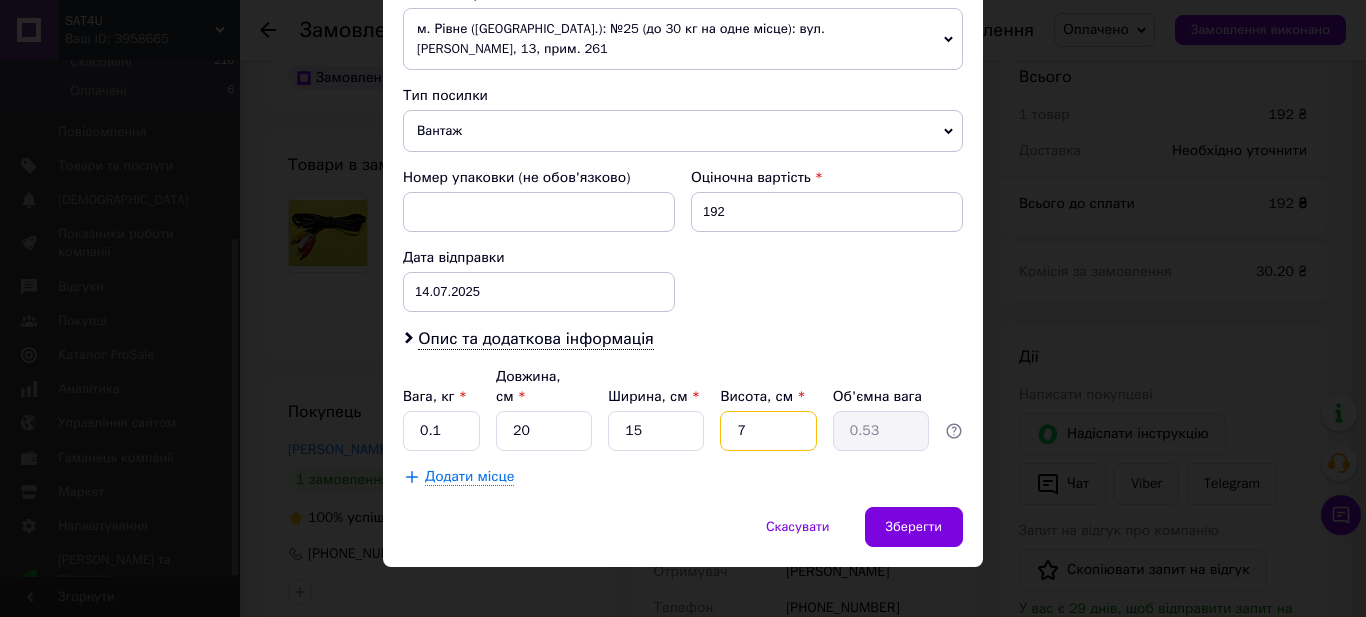 click on "7" at bounding box center [768, 431] 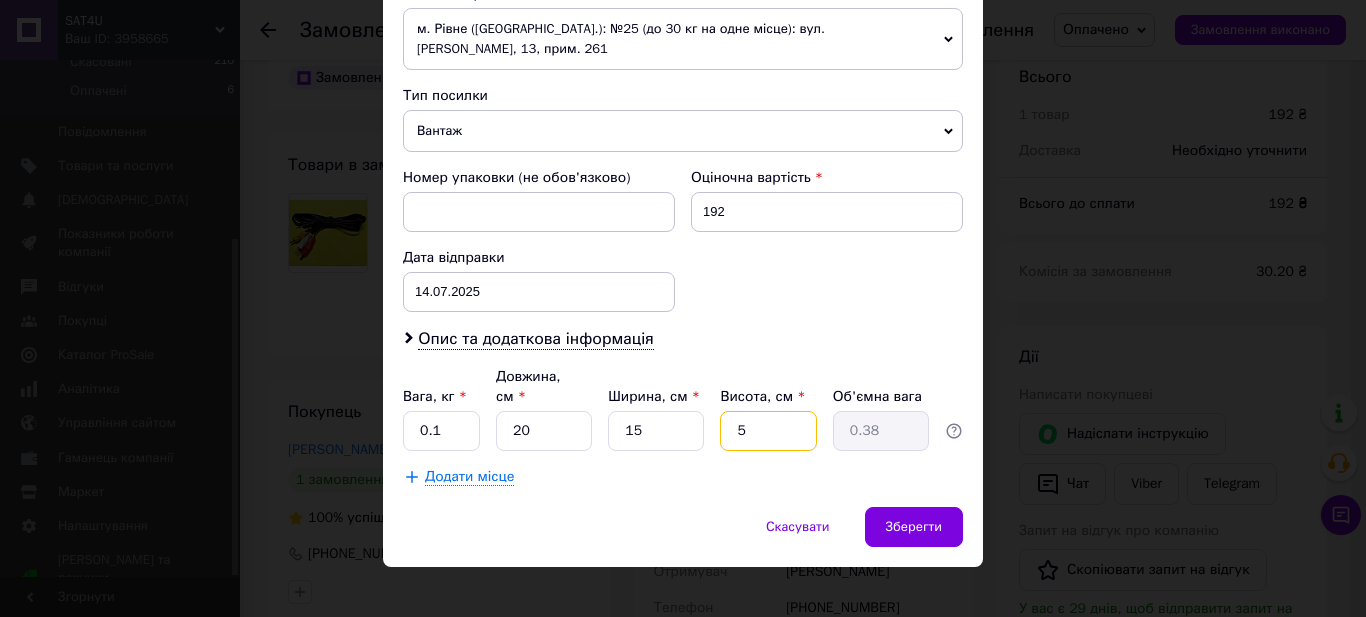 click on "5" at bounding box center [768, 431] 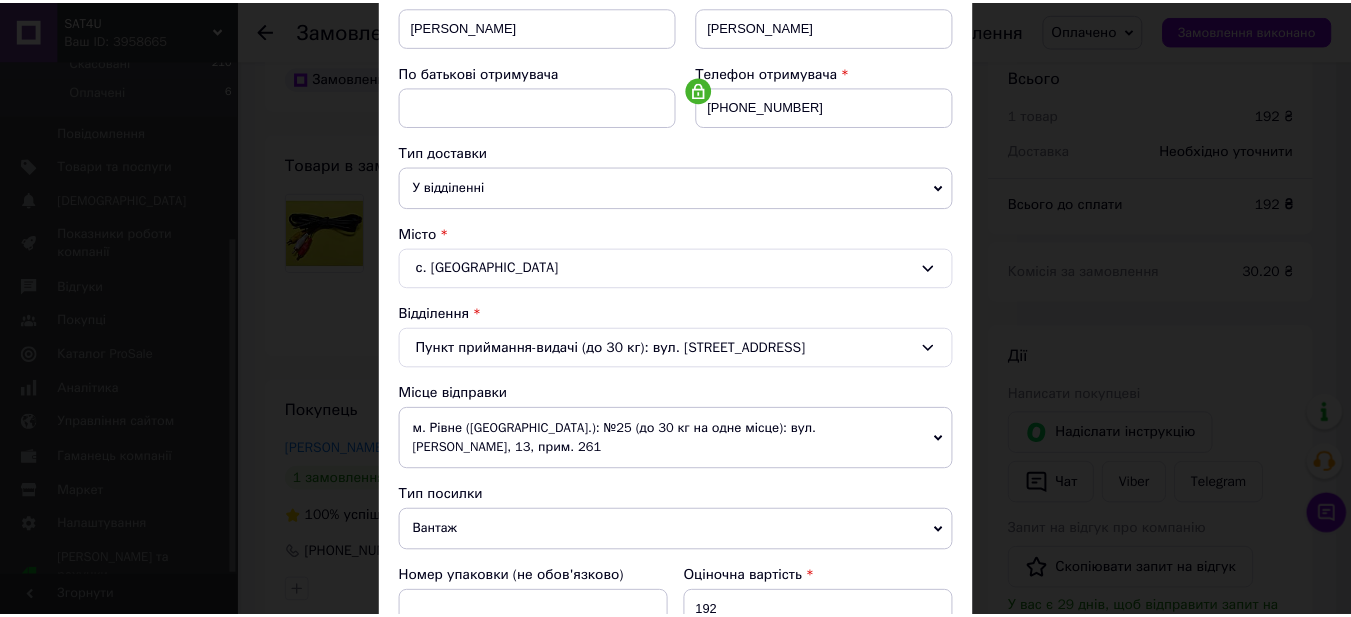scroll, scrollTop: 731, scrollLeft: 0, axis: vertical 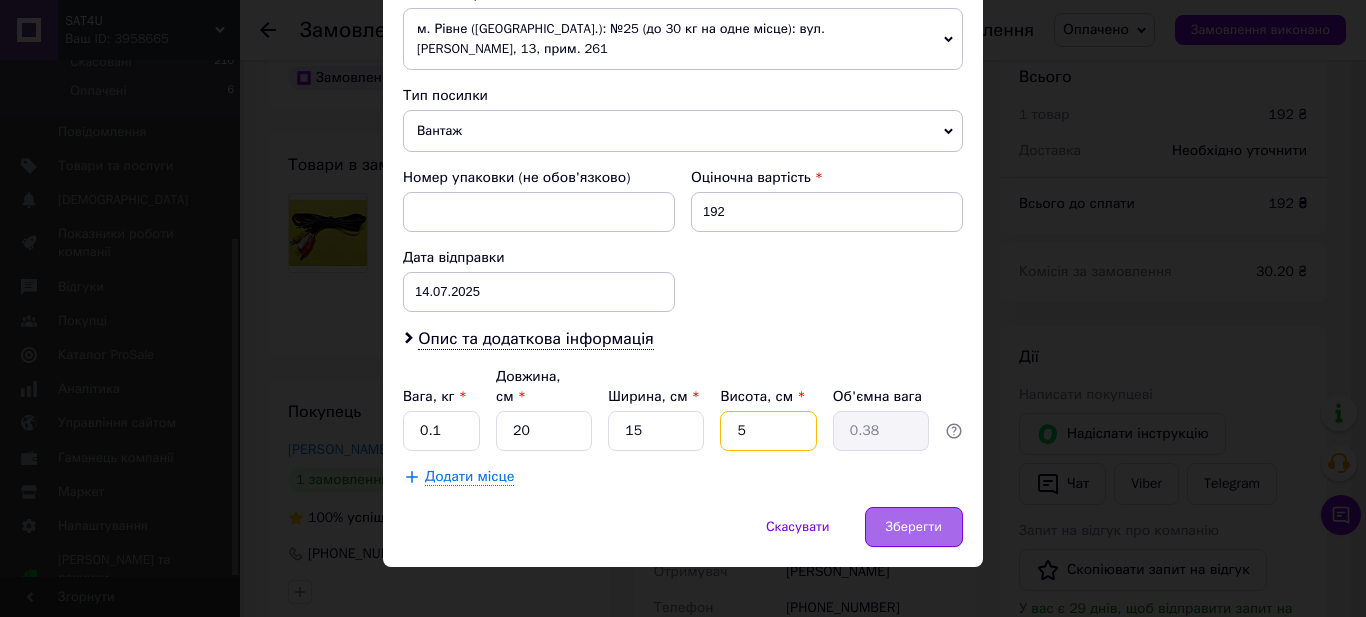 type on "5" 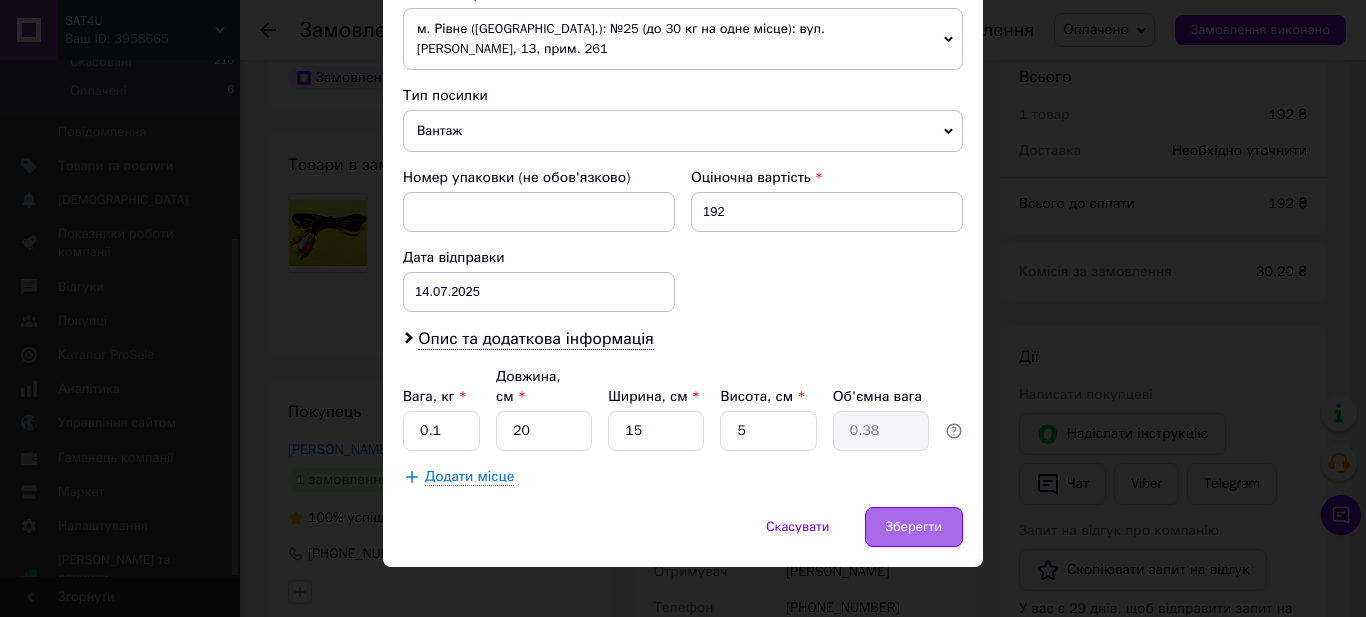 click on "Зберегти" at bounding box center [914, 527] 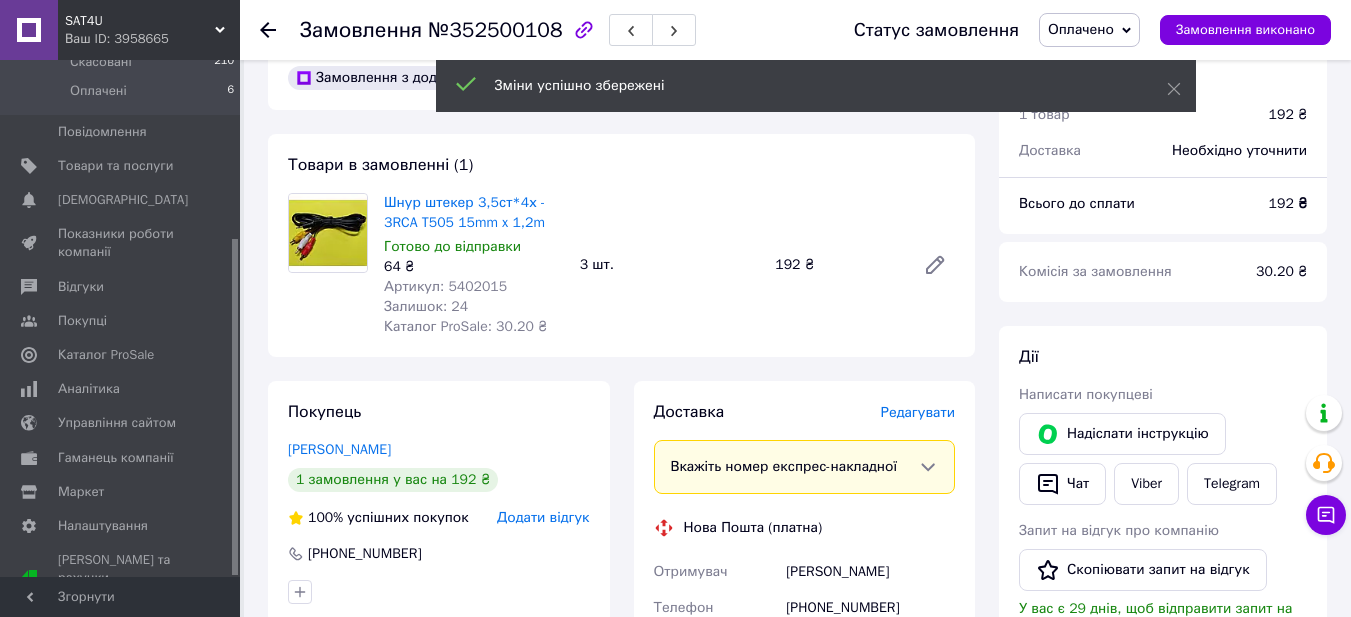 click on "Статус замовлення Оплачено Прийнято Виконано Скасовано Замовлення виконано" at bounding box center (1072, 30) 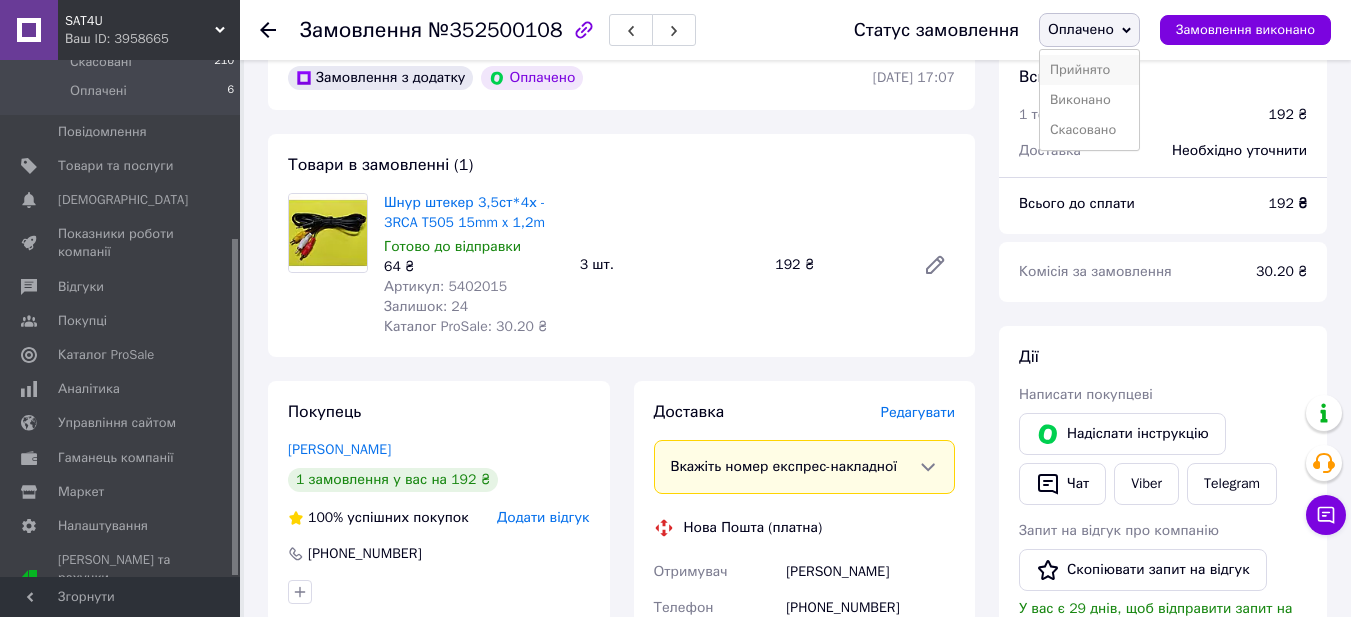click on "Прийнято" at bounding box center [1089, 70] 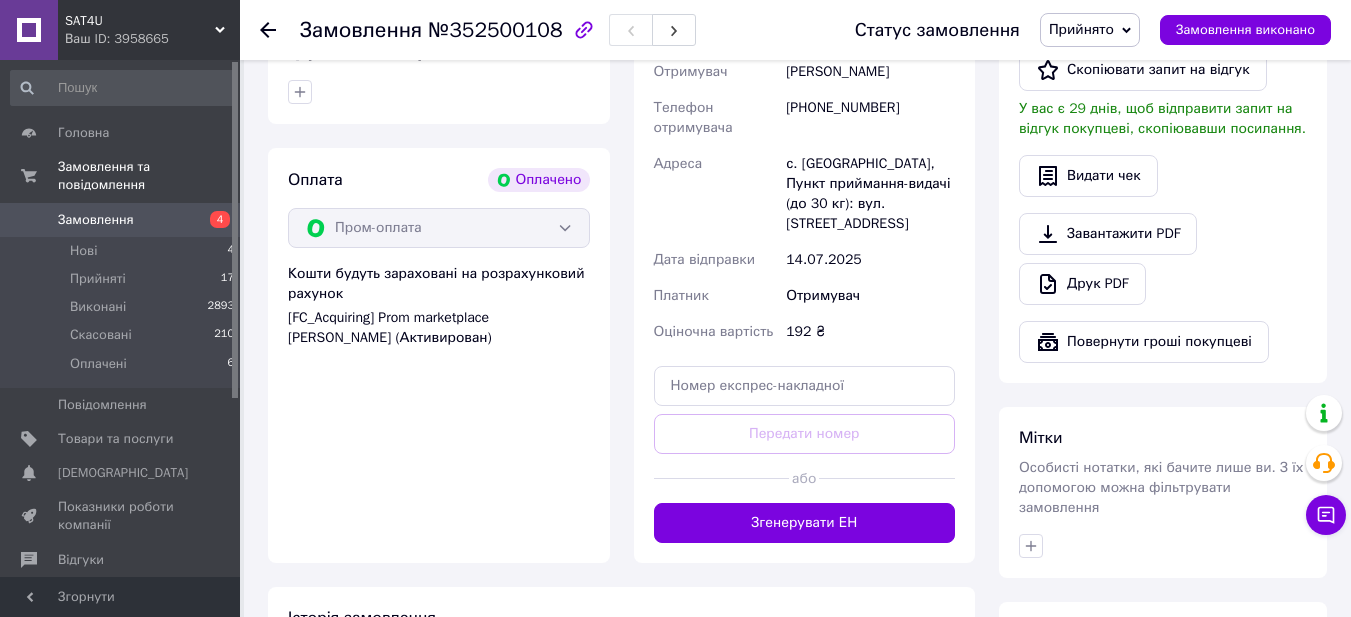 scroll, scrollTop: 700, scrollLeft: 0, axis: vertical 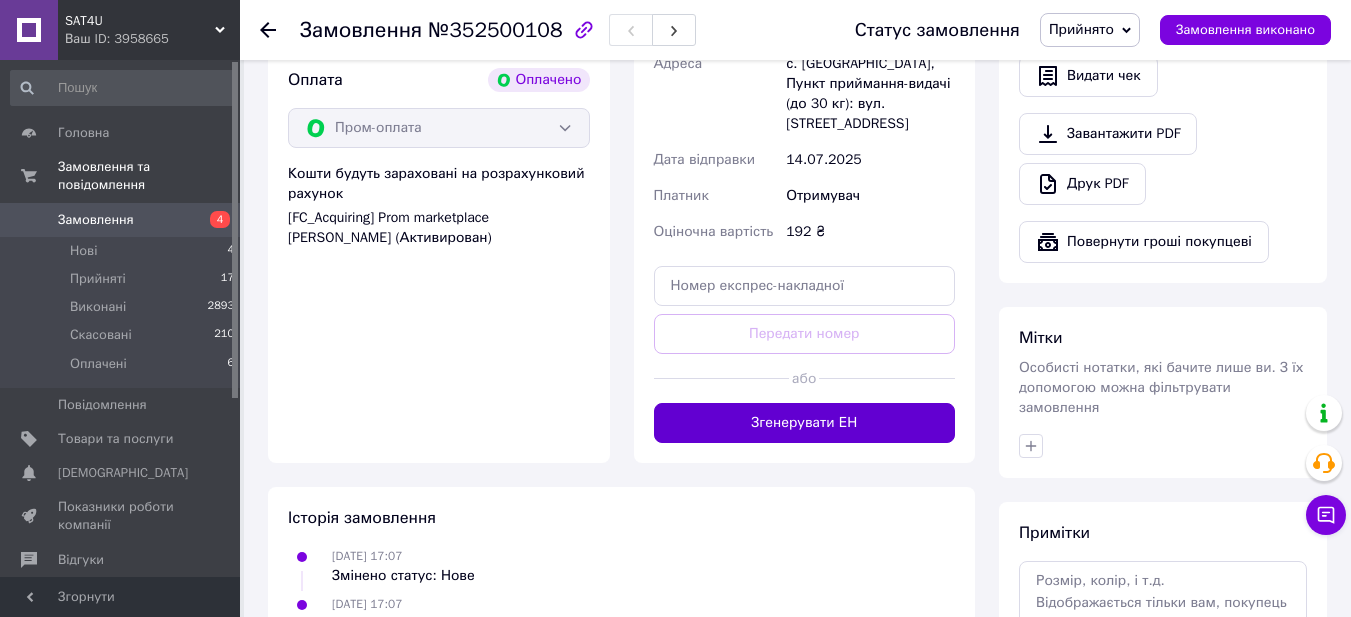 click on "Згенерувати ЕН" at bounding box center [805, 423] 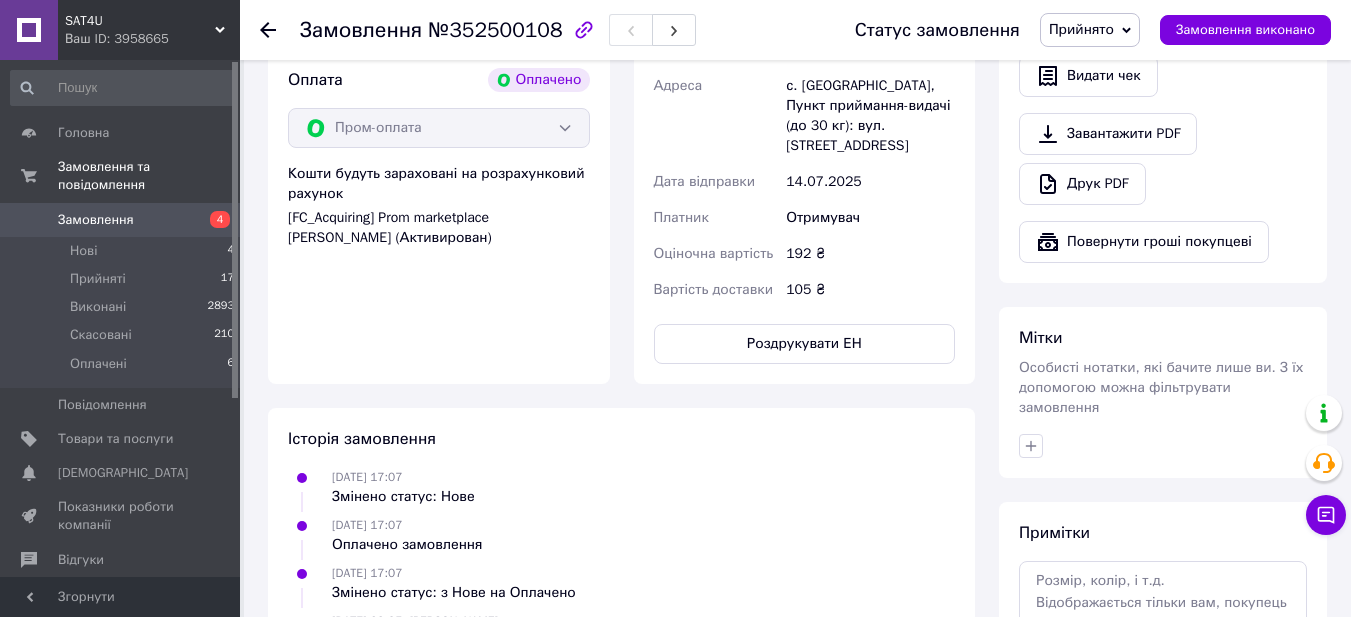 scroll, scrollTop: 400, scrollLeft: 0, axis: vertical 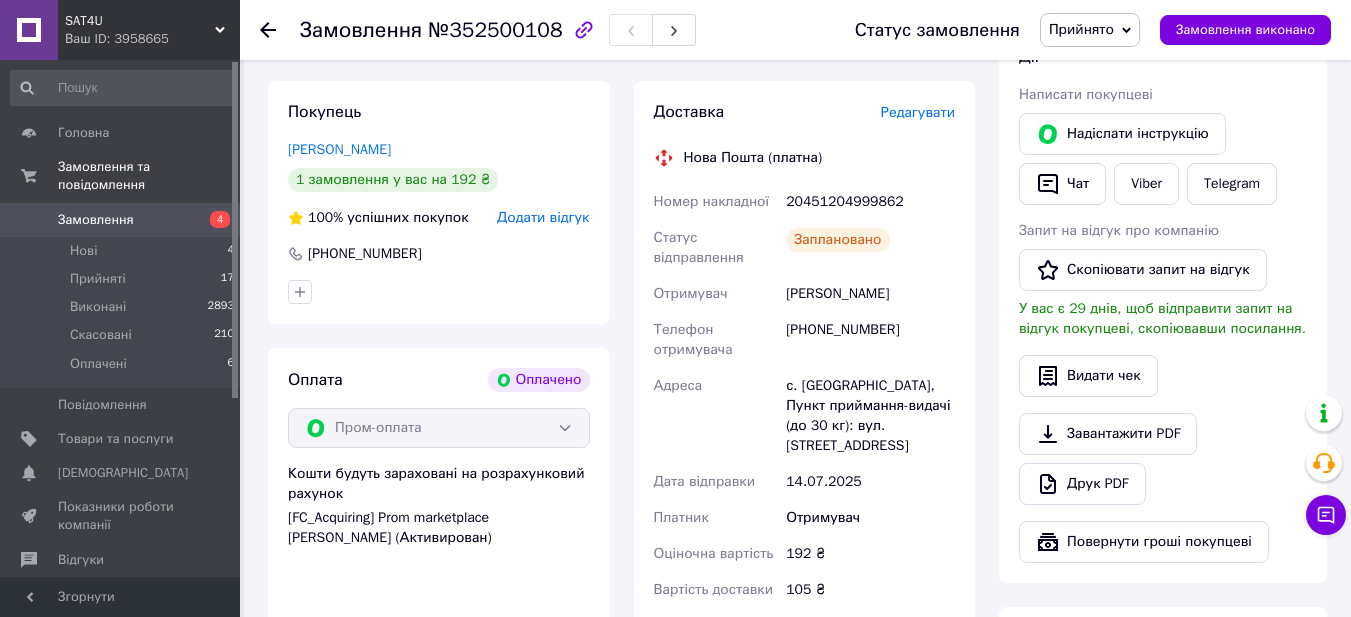 click on "20451204999862" at bounding box center [870, 202] 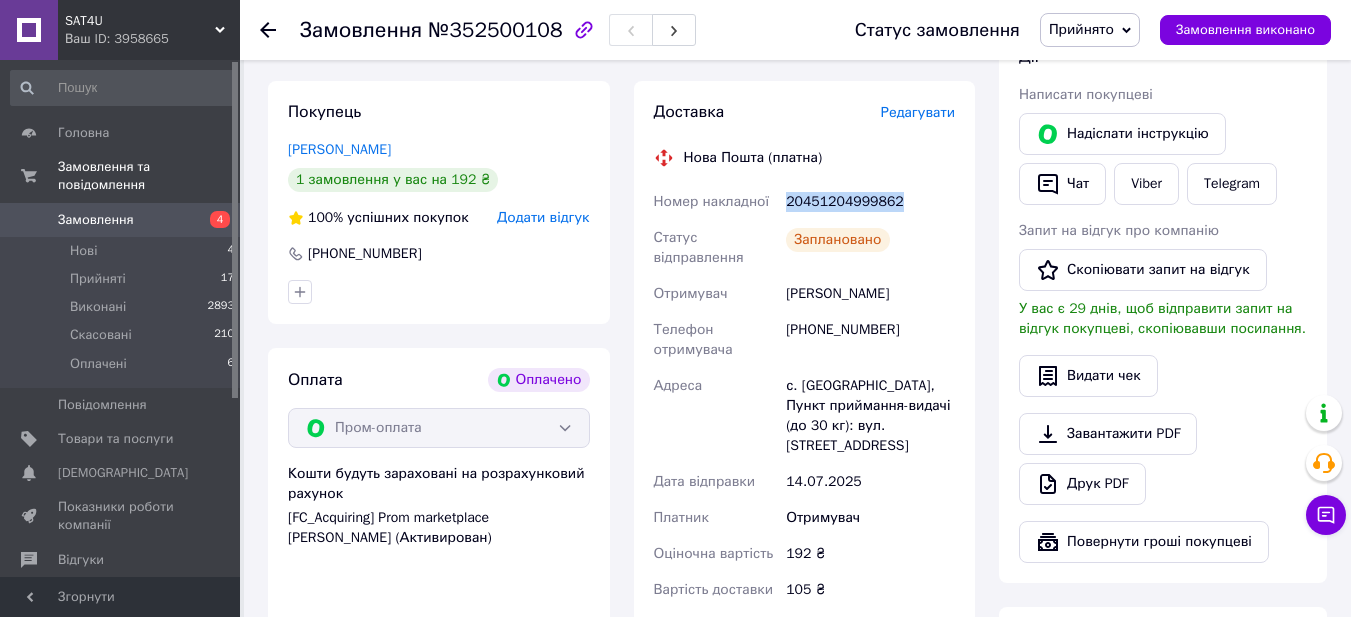 click on "20451204999862" at bounding box center (870, 202) 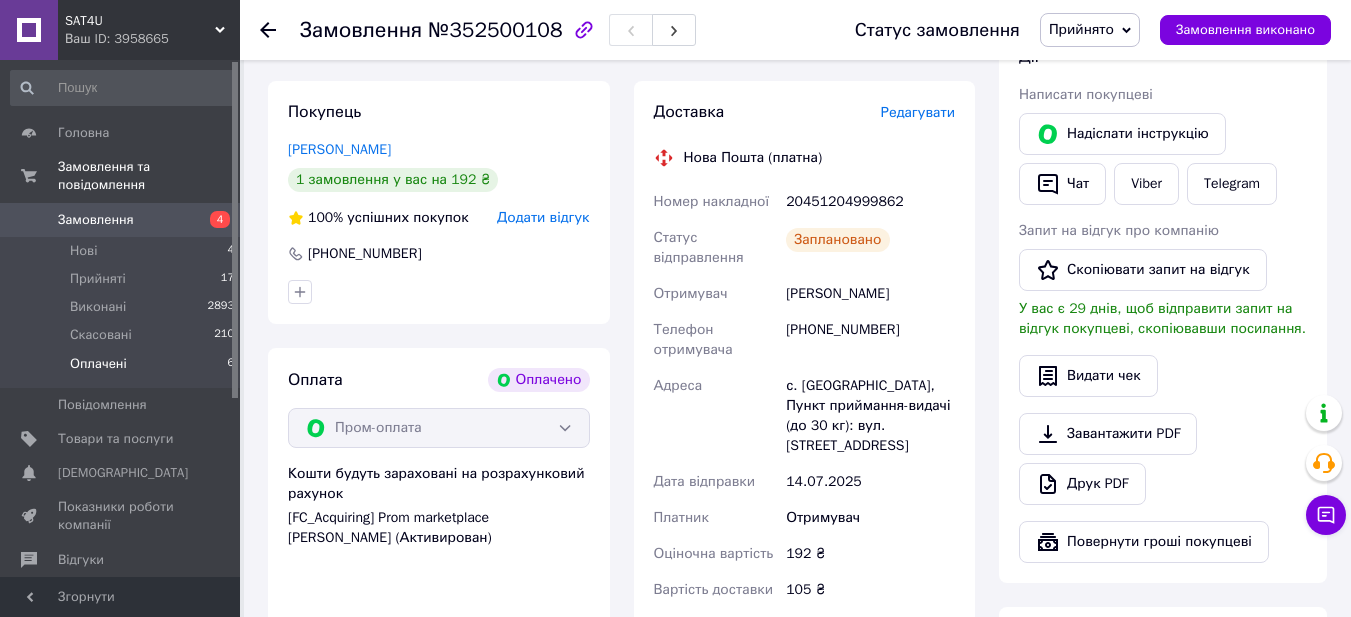 click on "Оплачені" at bounding box center (98, 364) 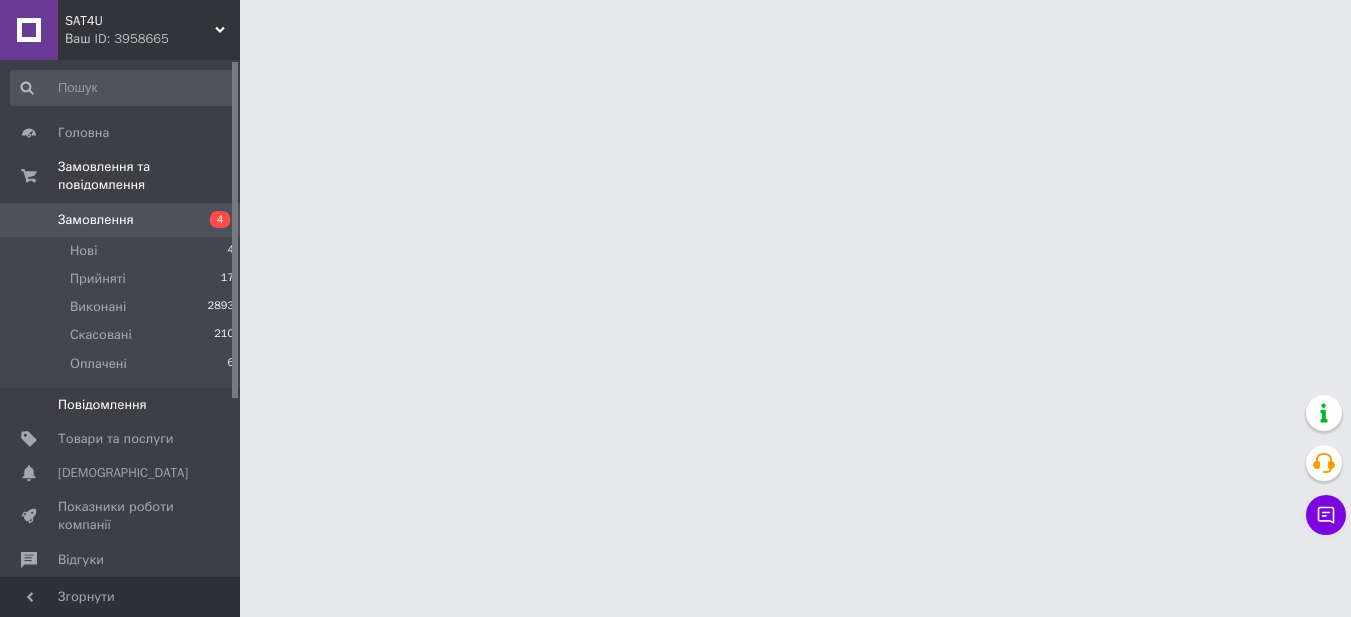 scroll, scrollTop: 0, scrollLeft: 0, axis: both 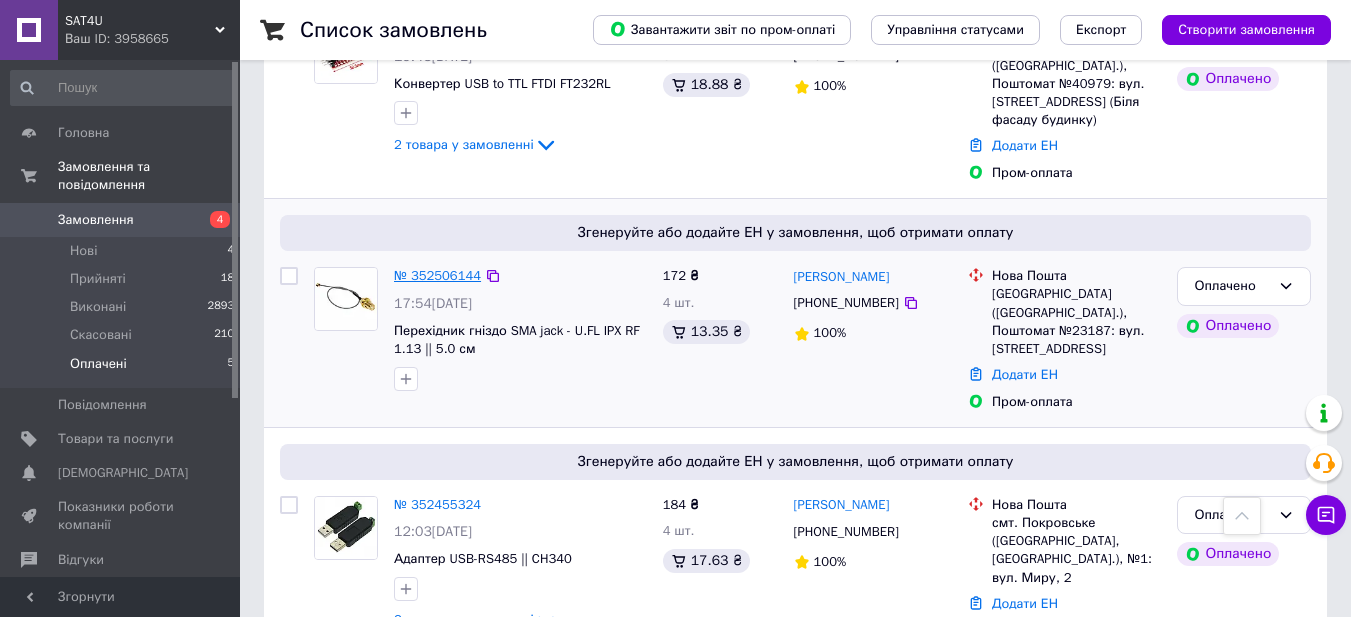 click on "№ 352506144" at bounding box center [437, 275] 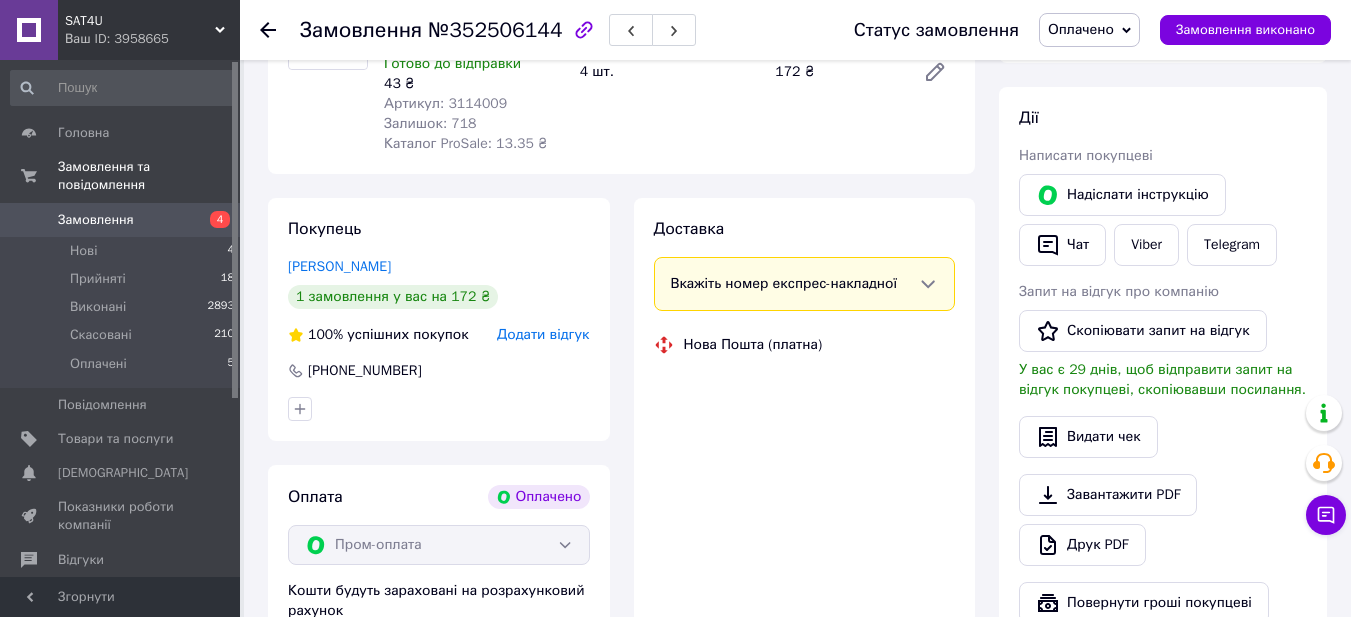scroll, scrollTop: 600, scrollLeft: 0, axis: vertical 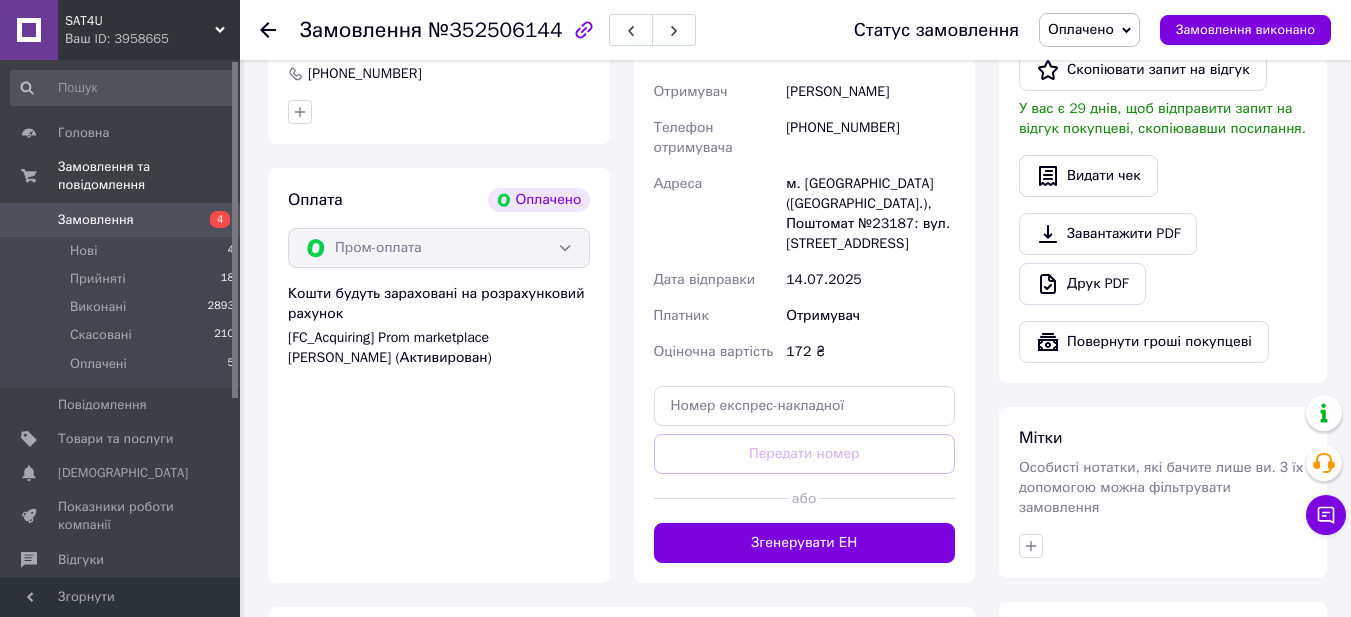 click on "Оплачено" at bounding box center (1081, 29) 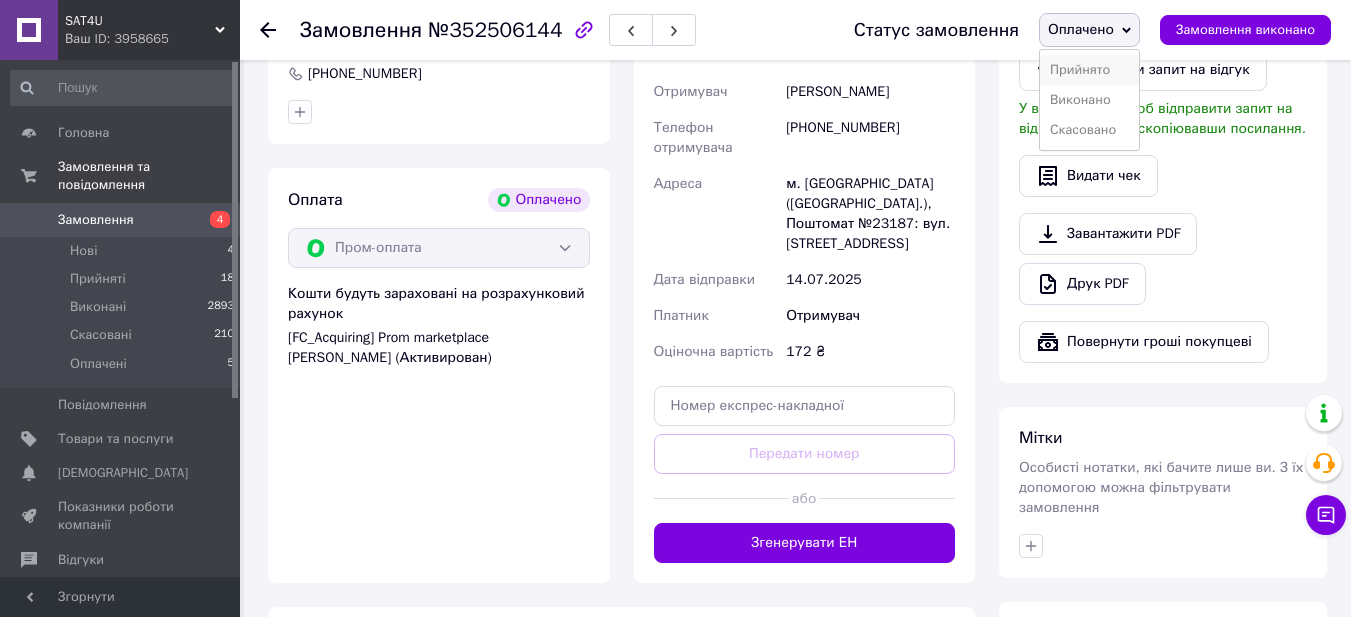 click on "Прийнято" at bounding box center [1089, 70] 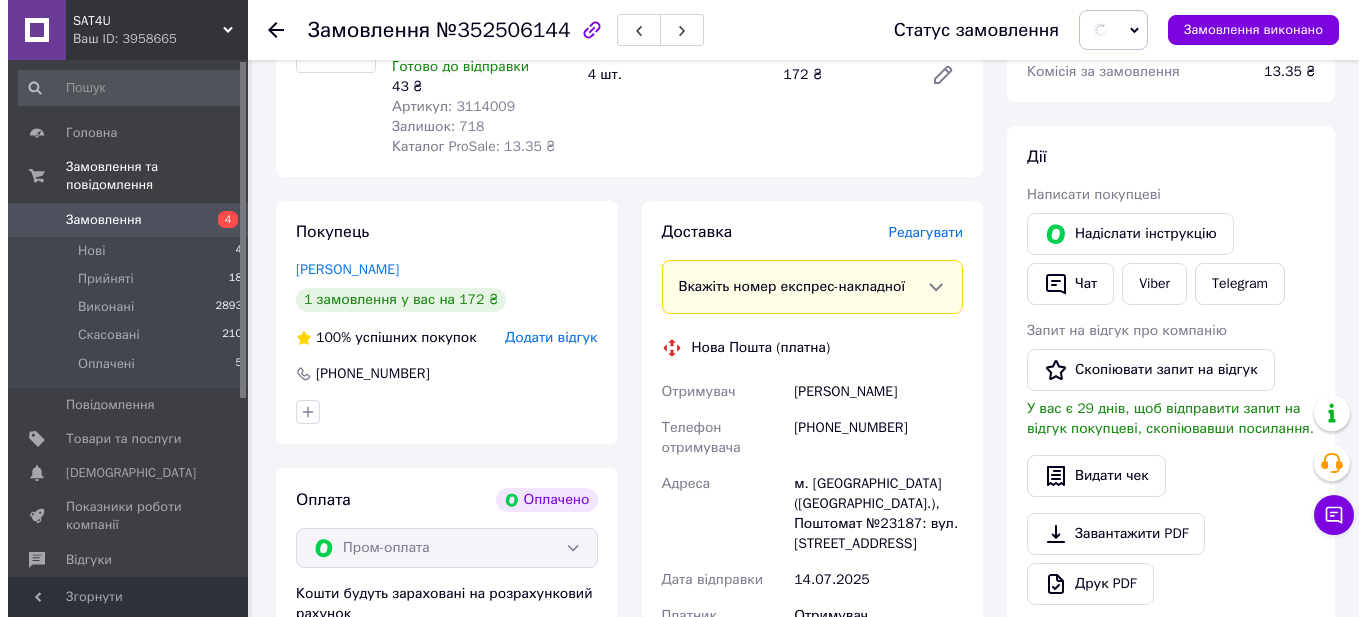 scroll, scrollTop: 100, scrollLeft: 0, axis: vertical 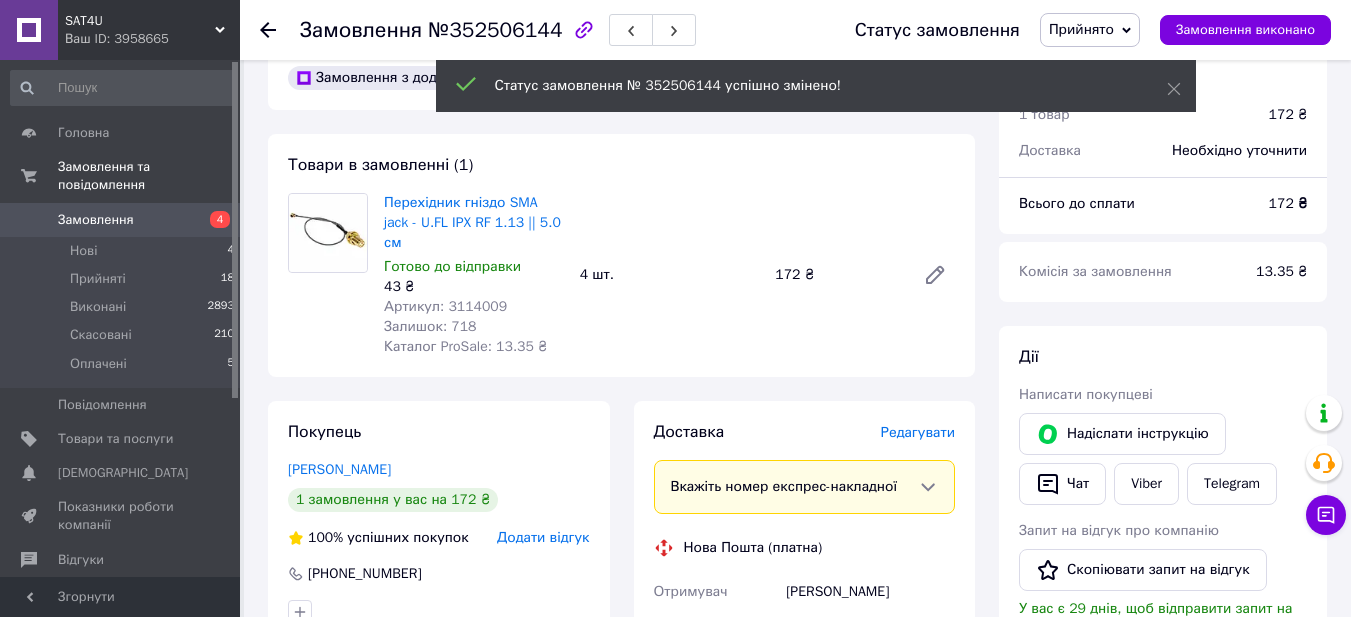 click on "Редагувати" at bounding box center (918, 432) 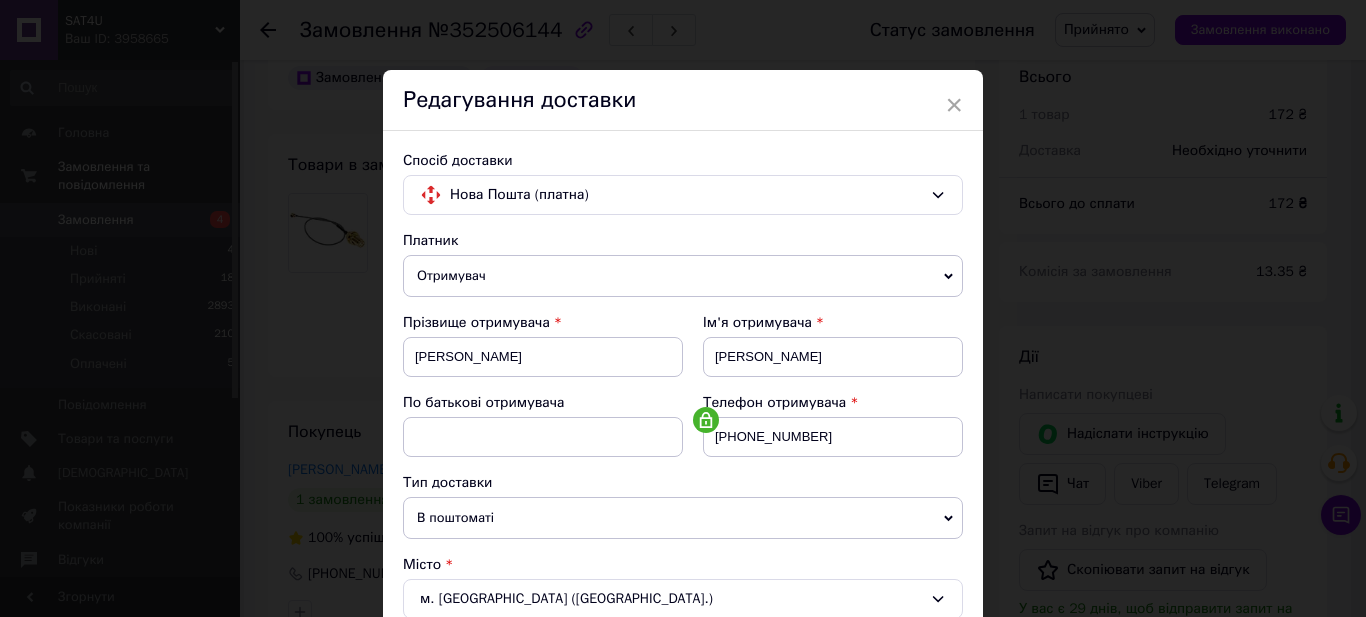 scroll, scrollTop: 500, scrollLeft: 0, axis: vertical 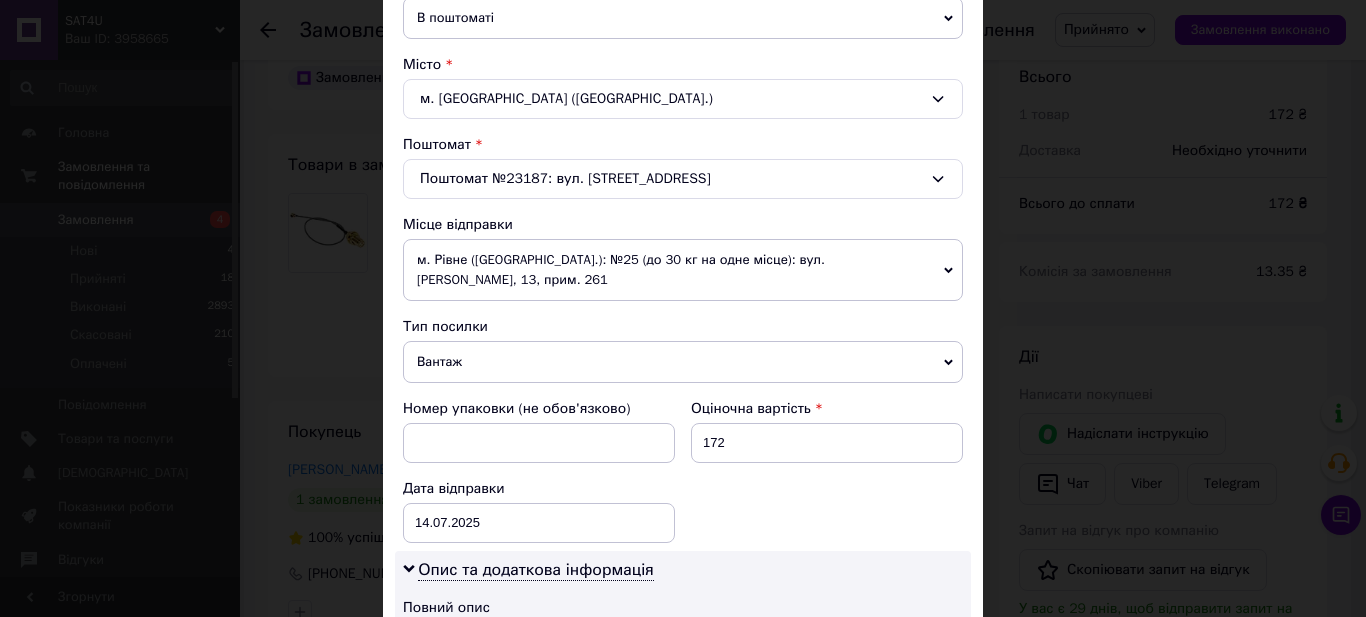 click on "Вантаж" at bounding box center (683, 362) 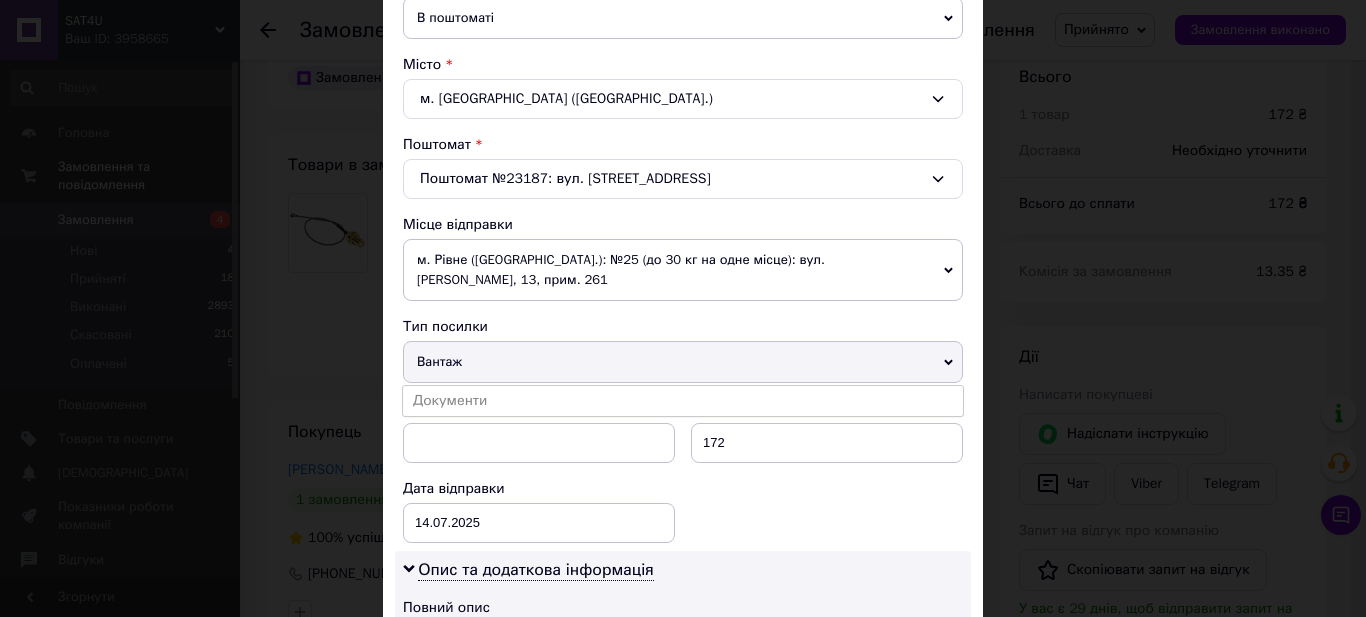 drag, startPoint x: 459, startPoint y: 400, endPoint x: 468, endPoint y: 406, distance: 10.816654 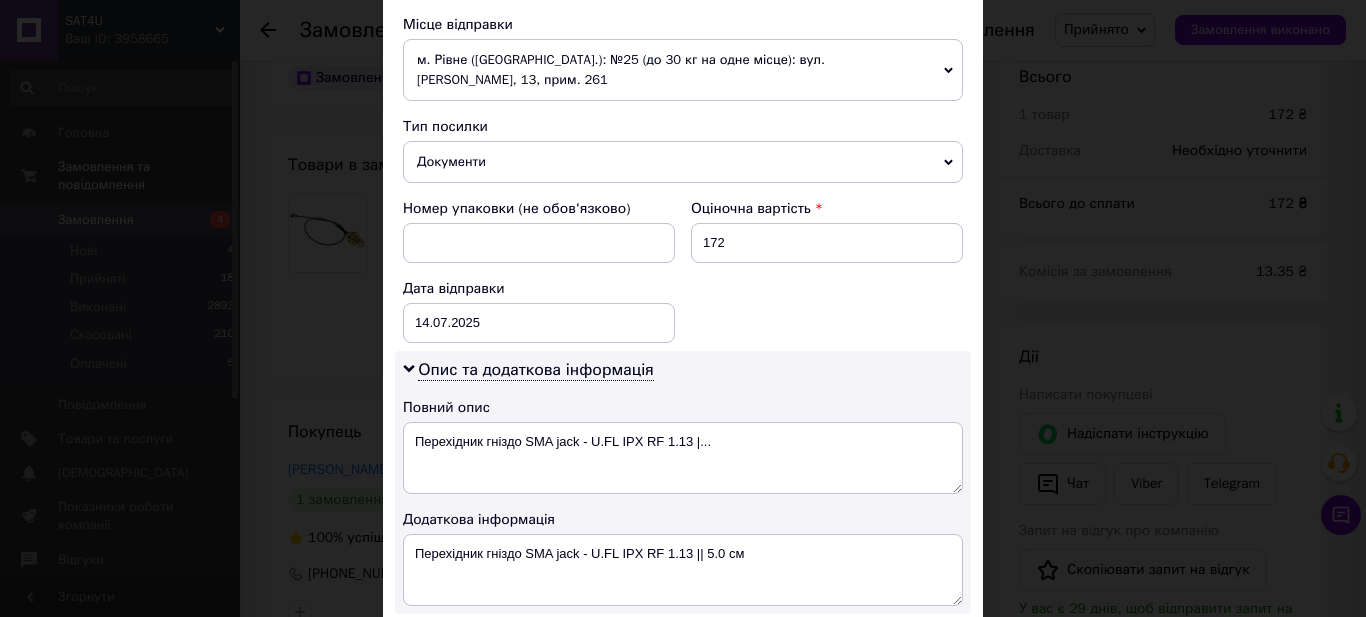 scroll, scrollTop: 800, scrollLeft: 0, axis: vertical 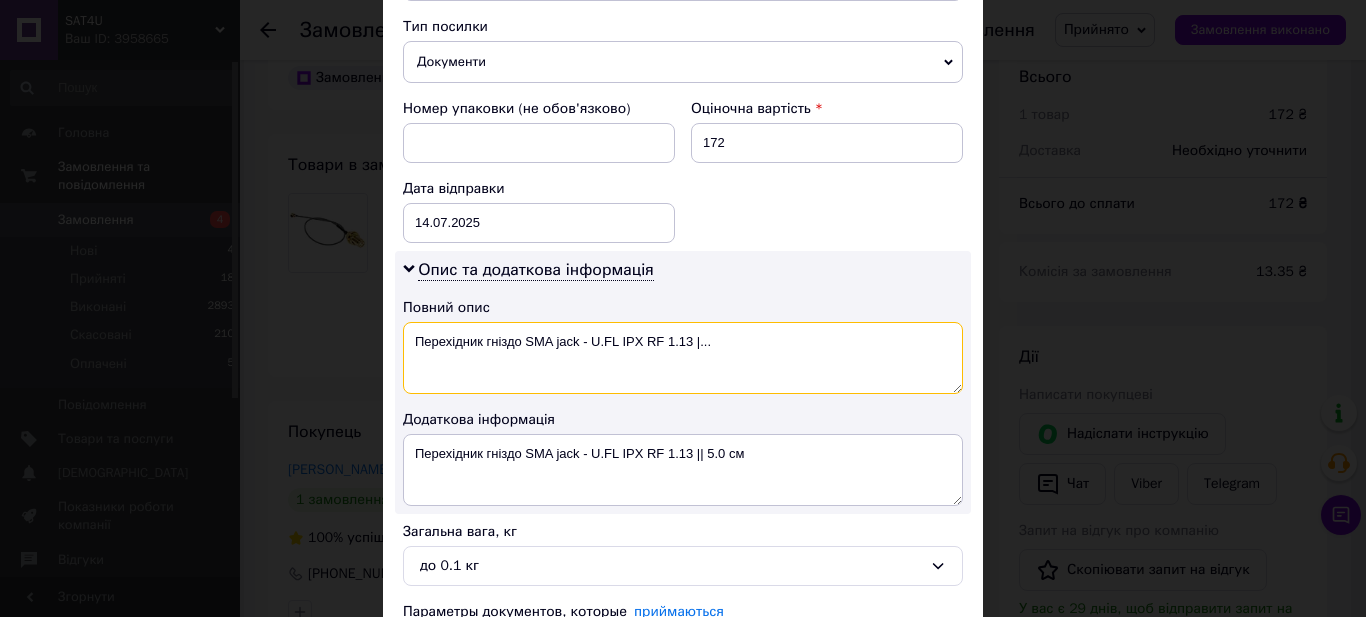 click on "Перехідник гніздо SMA jack - U.FL IPX RF 1.13 |..." at bounding box center (683, 358) 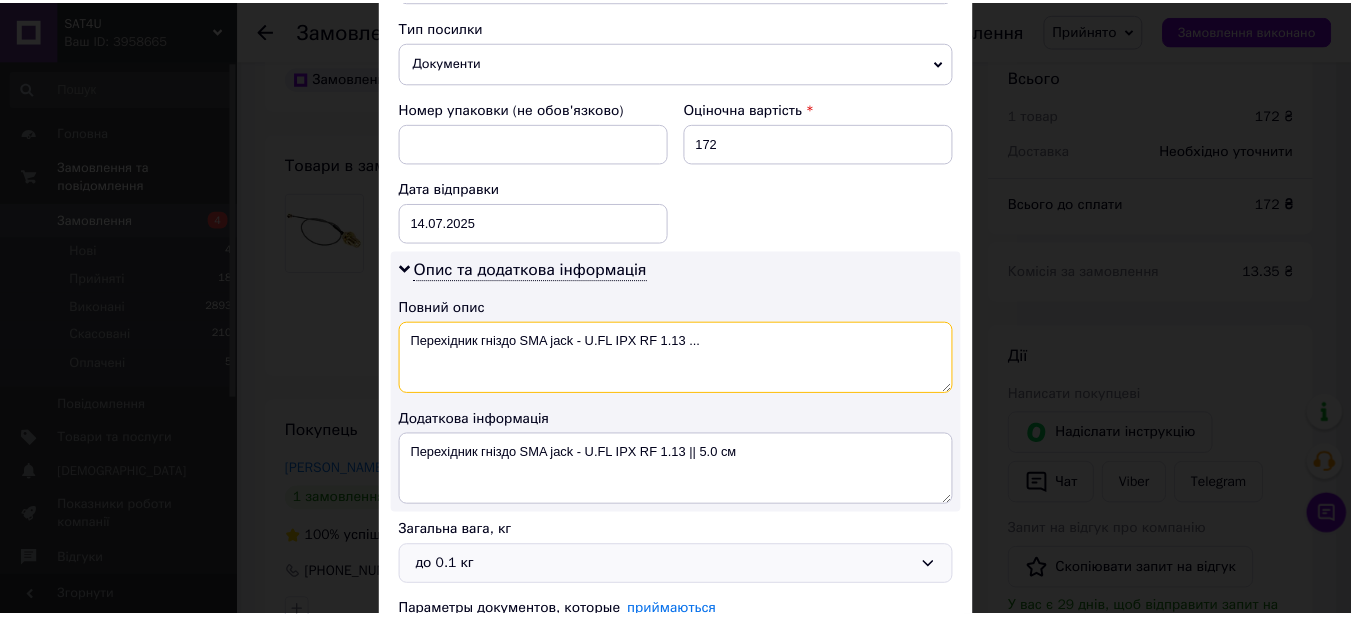 scroll, scrollTop: 975, scrollLeft: 0, axis: vertical 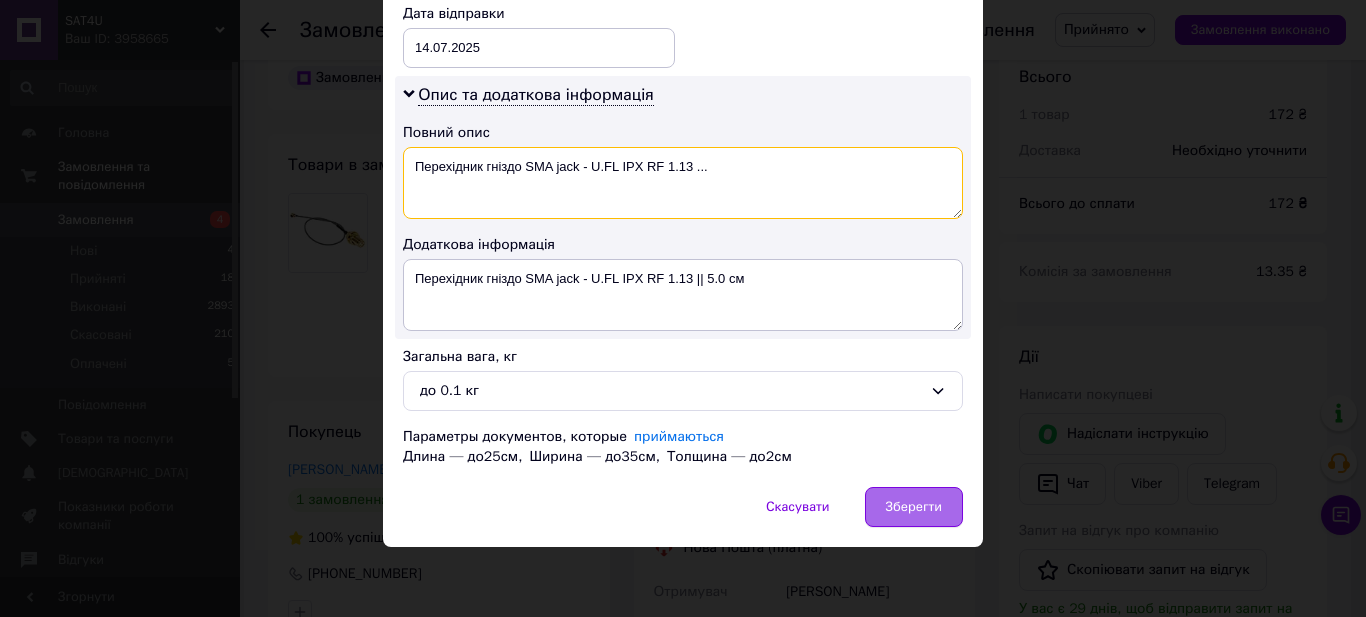 type on "Перехідник гніздо SMA jack - U.FL IPX RF 1.13 ..." 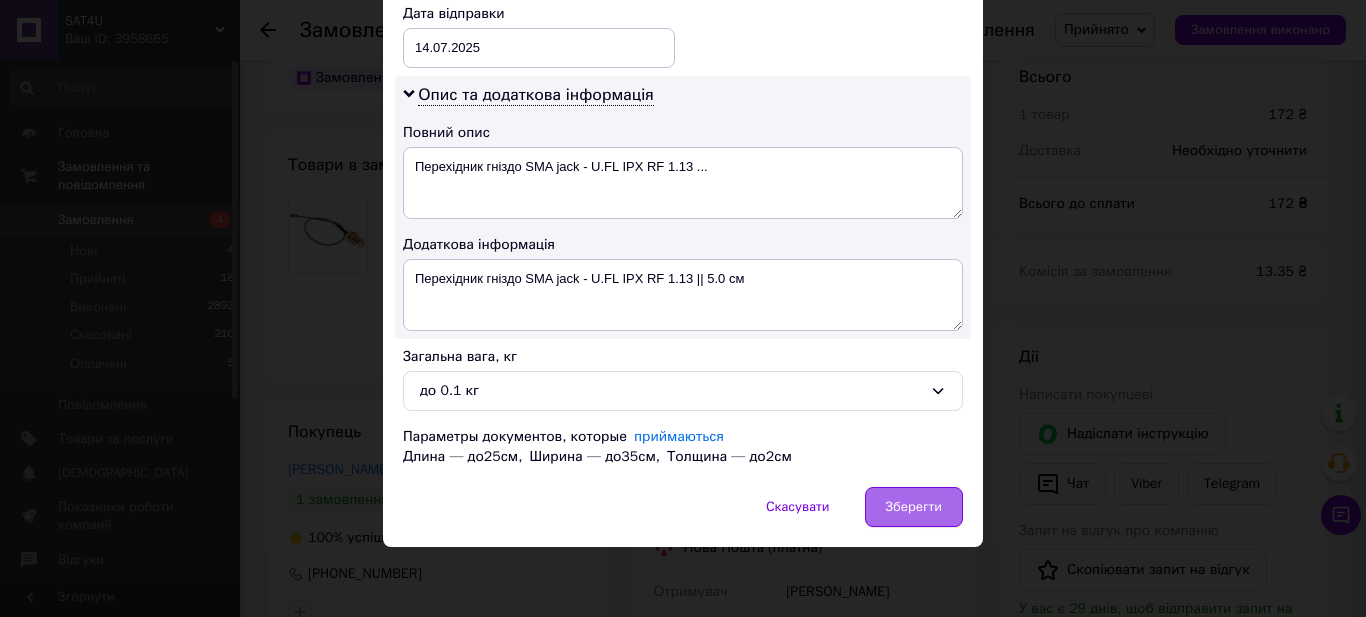 click on "Зберегти" at bounding box center [914, 507] 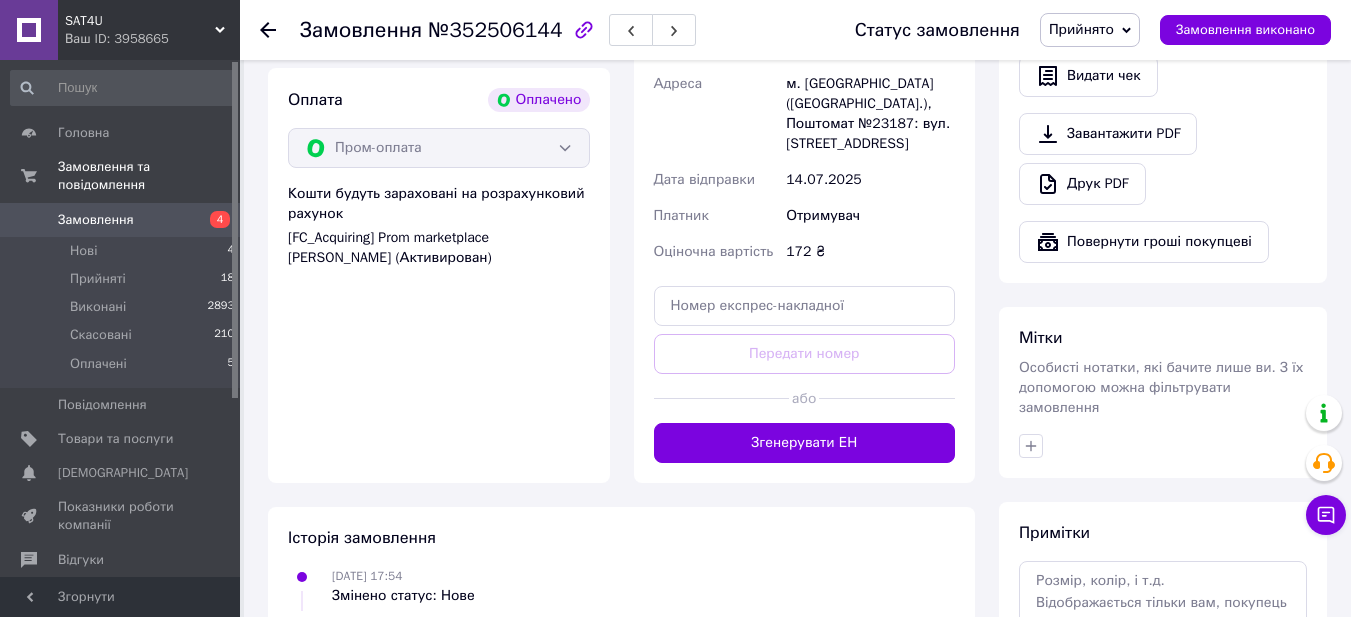 scroll, scrollTop: 900, scrollLeft: 0, axis: vertical 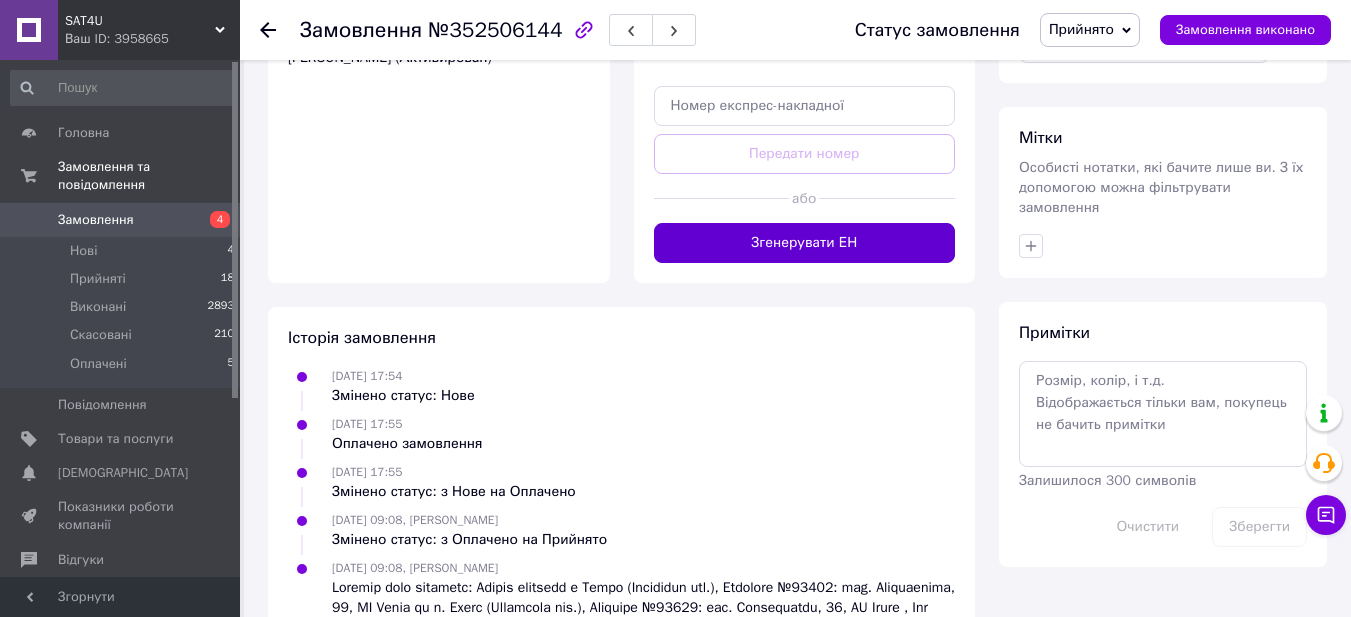 click on "Згенерувати ЕН" at bounding box center (805, 243) 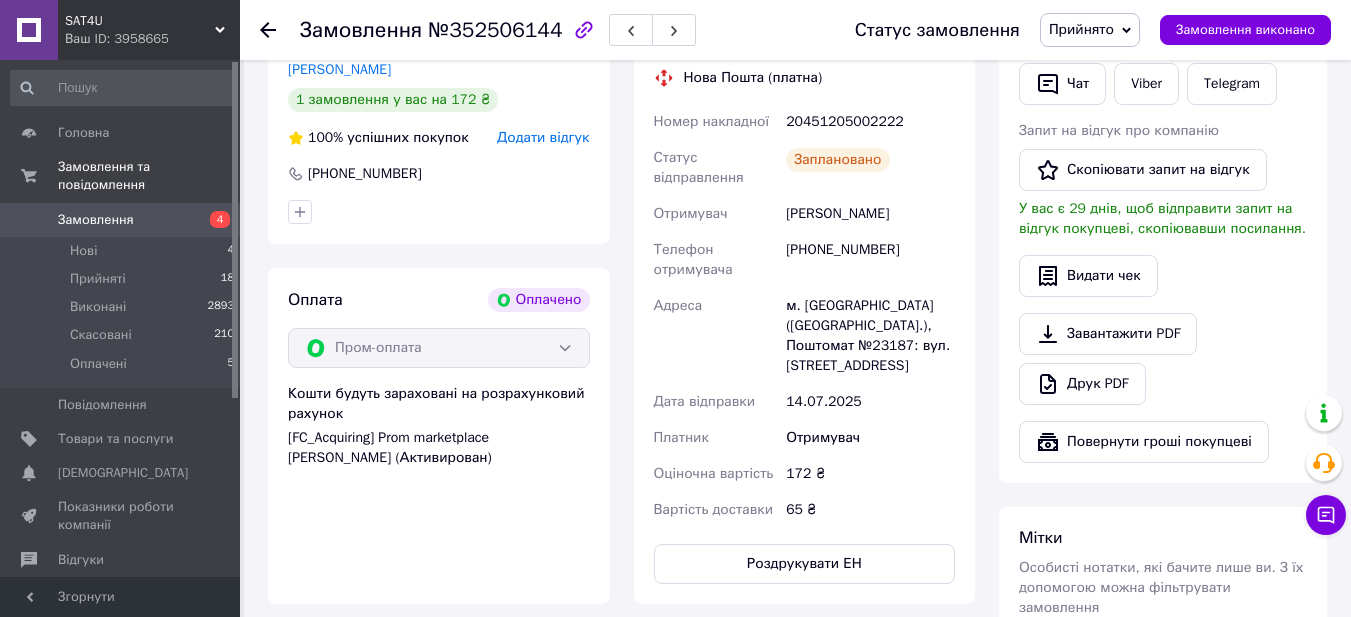 scroll, scrollTop: 200, scrollLeft: 0, axis: vertical 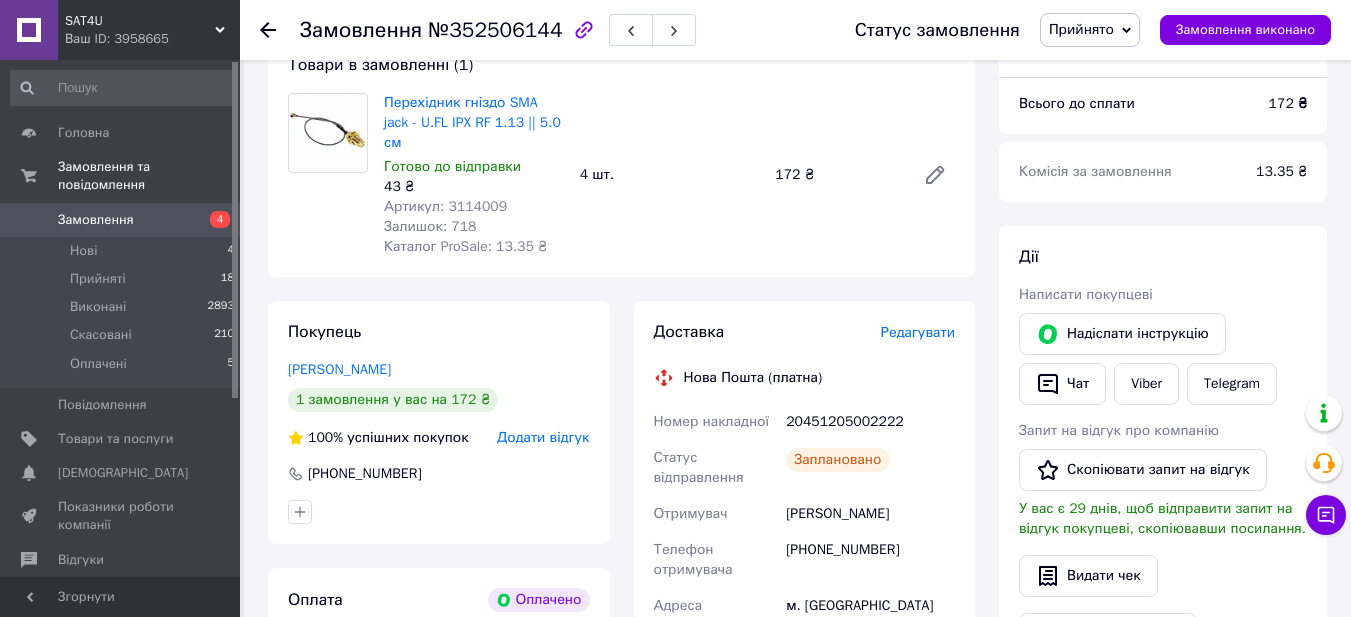 click on "20451205002222" at bounding box center (870, 422) 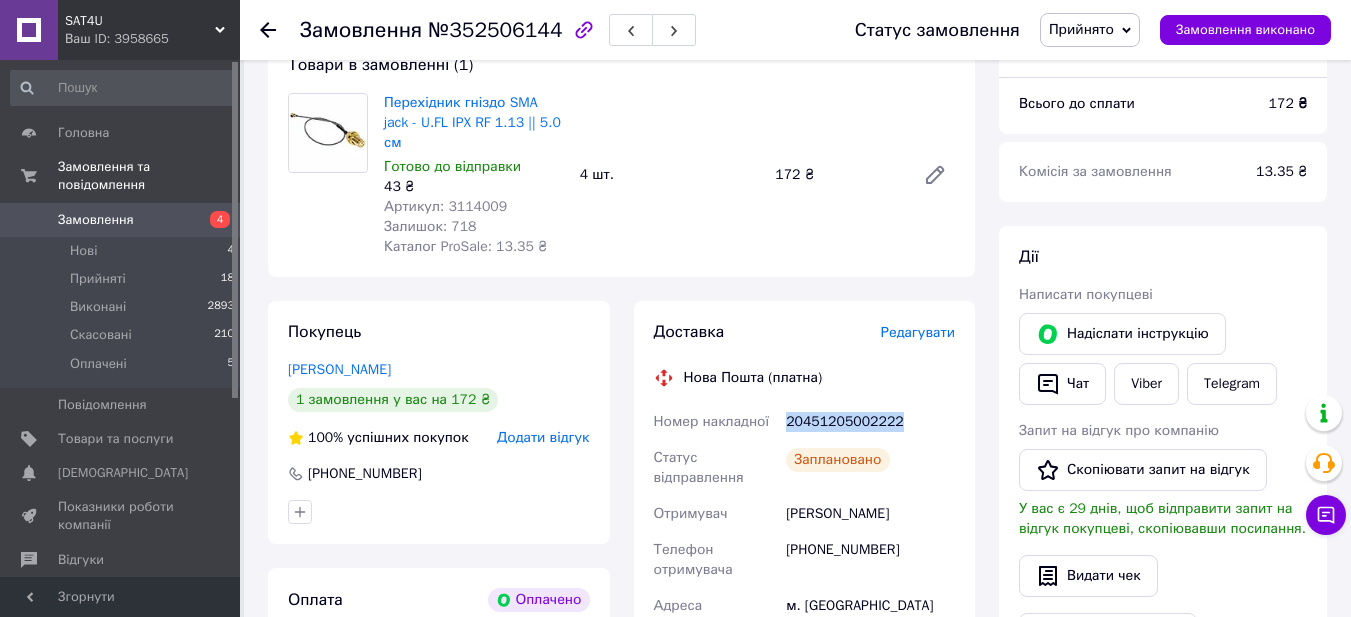 click on "20451205002222" at bounding box center (870, 422) 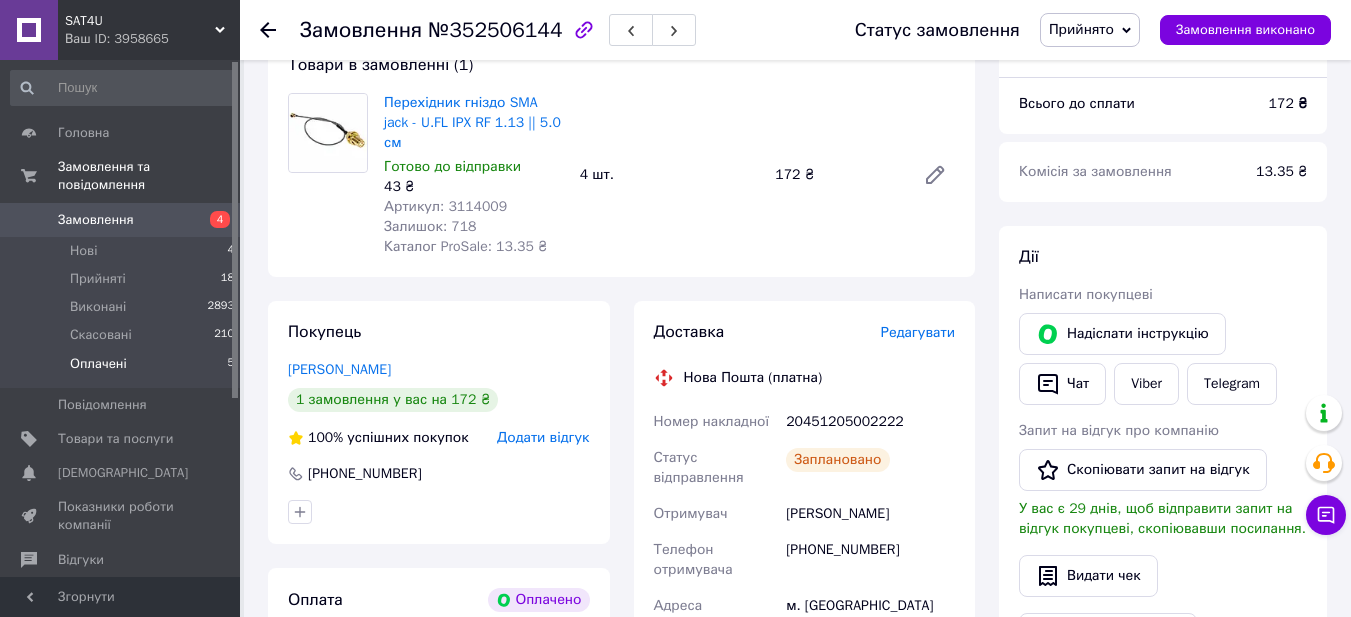 click on "Оплачені" at bounding box center (98, 364) 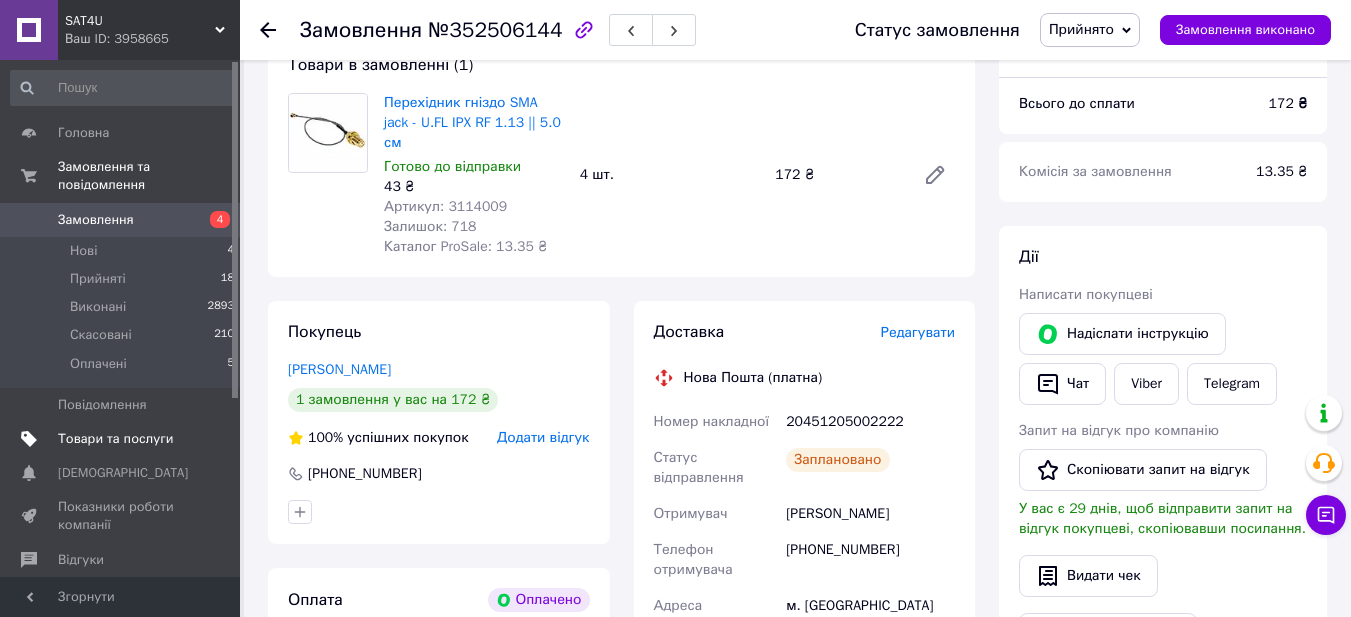 scroll, scrollTop: 0, scrollLeft: 0, axis: both 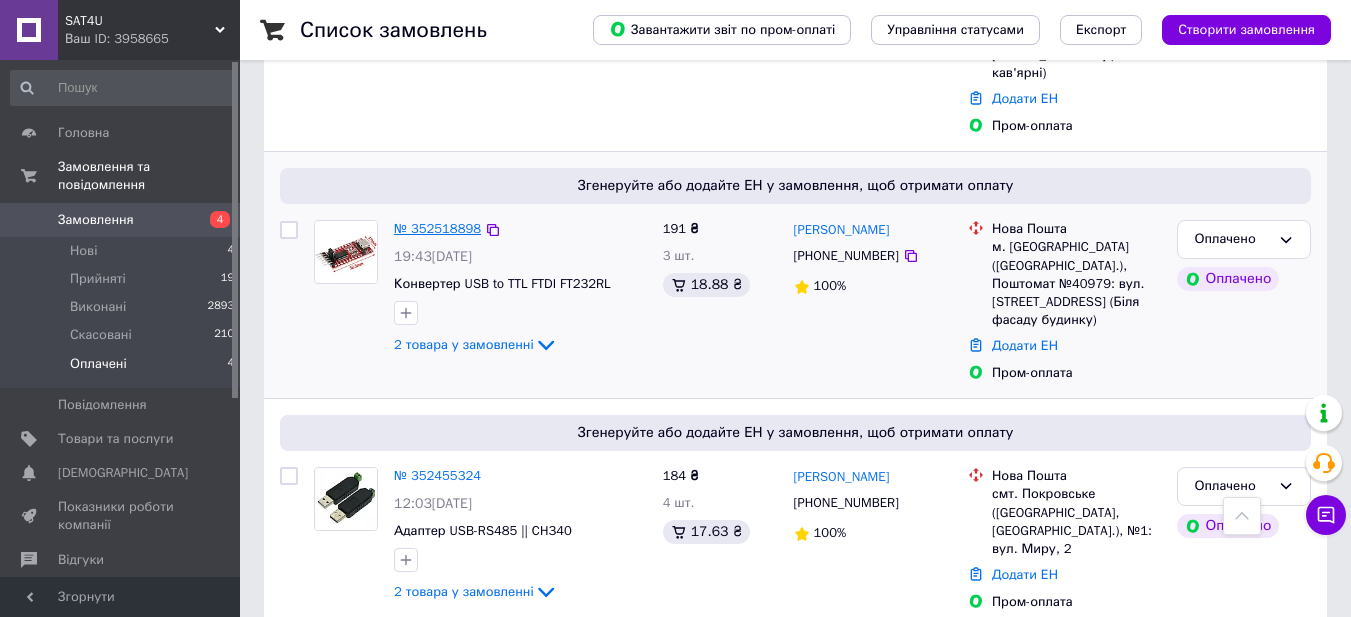 click on "№ 352518898" at bounding box center (437, 228) 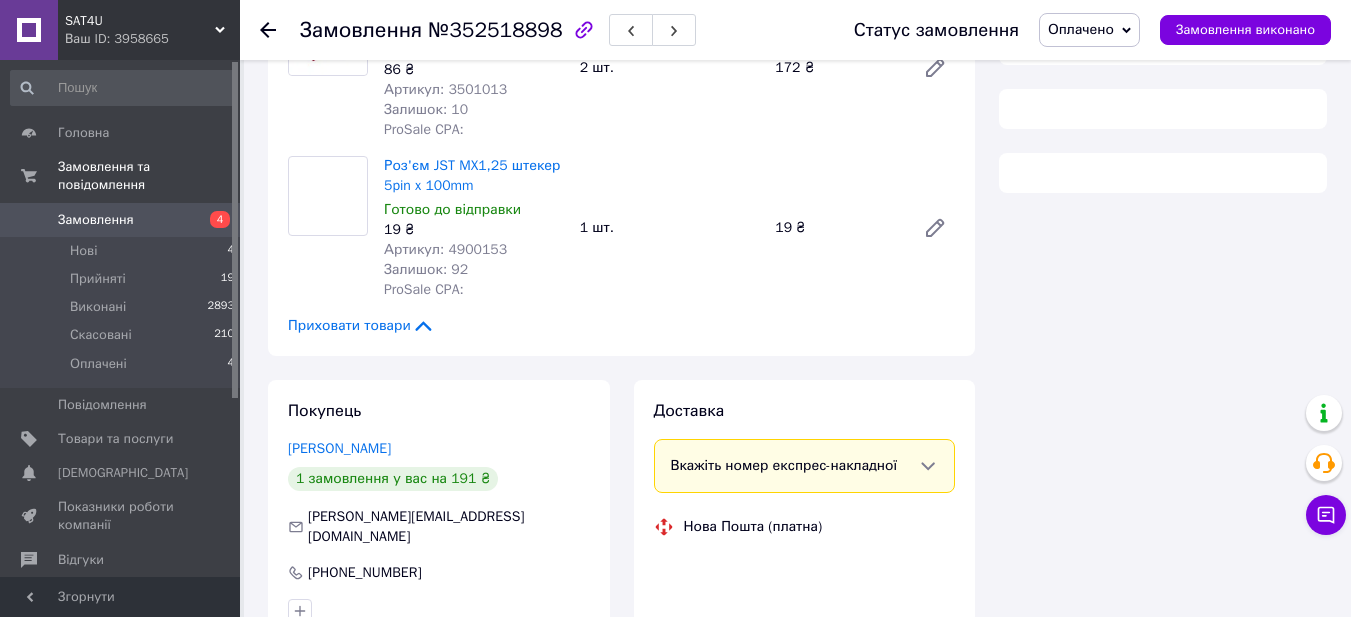 scroll, scrollTop: 400, scrollLeft: 0, axis: vertical 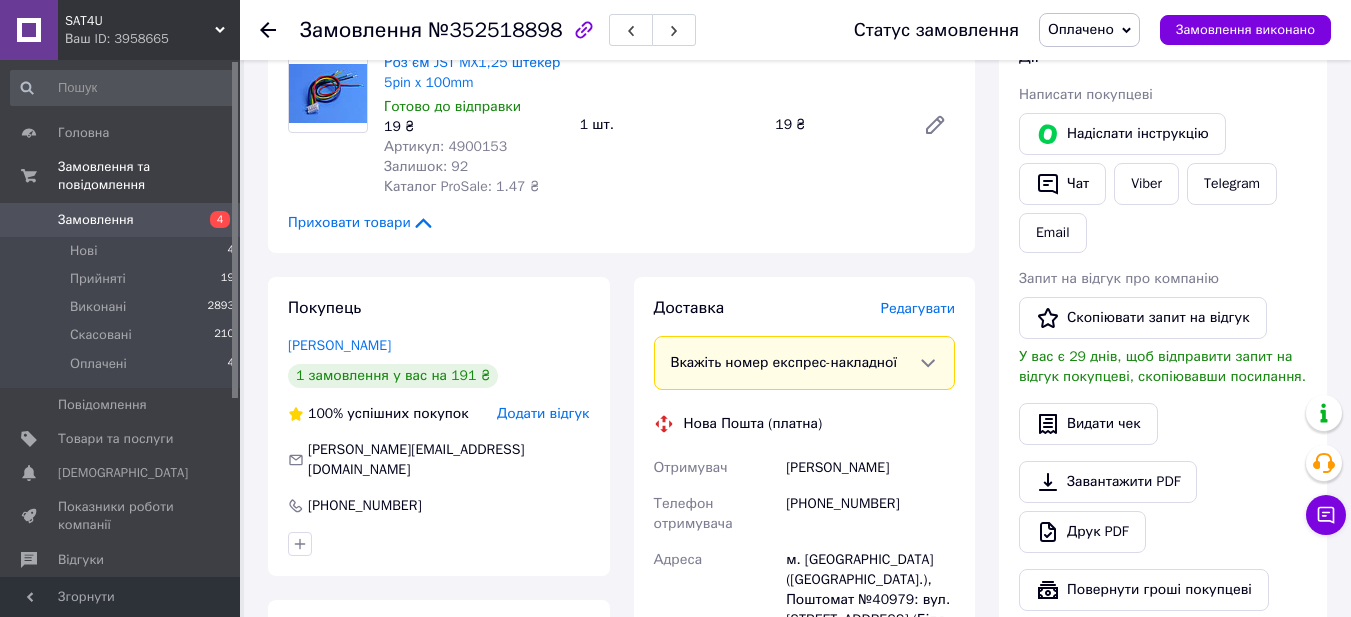 click on "Оплачено" at bounding box center [1081, 29] 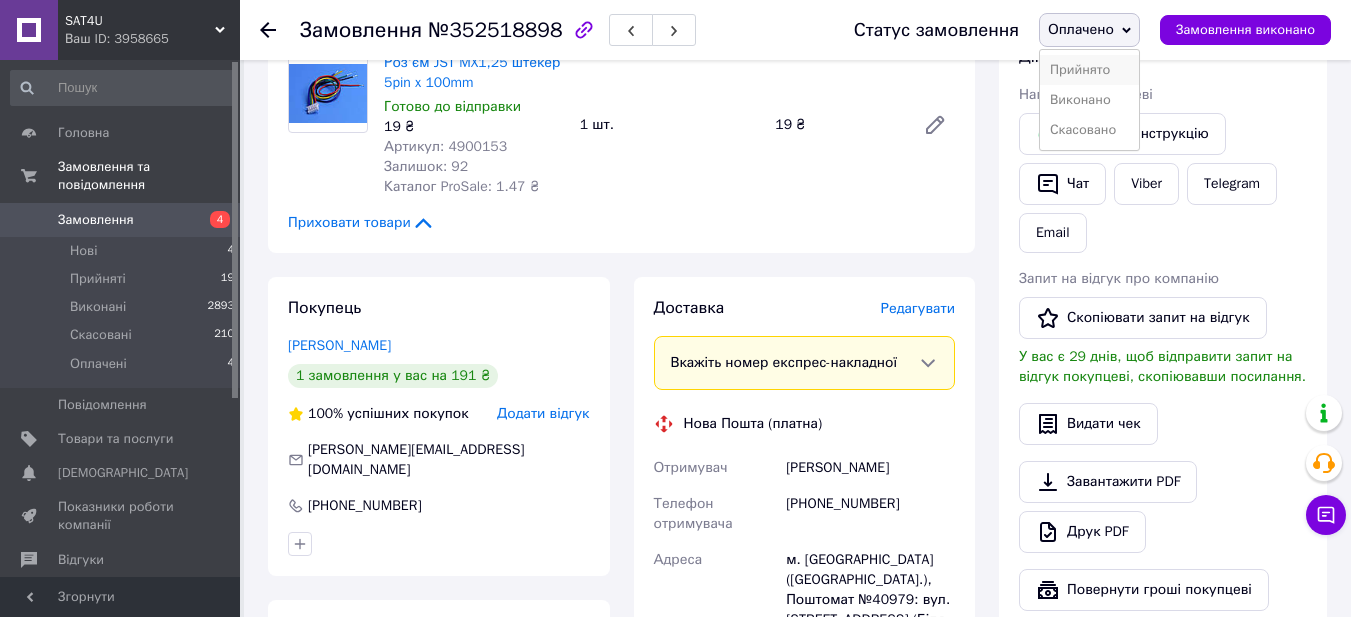 click on "Прийнято" at bounding box center [1089, 70] 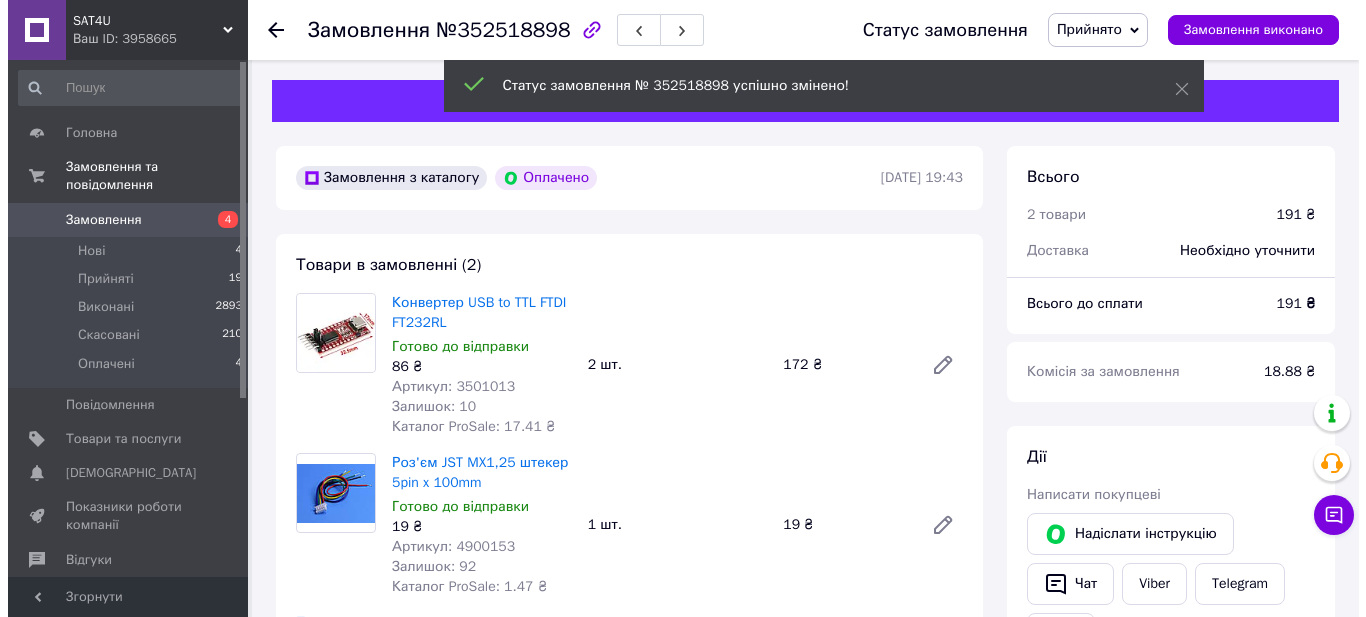 scroll, scrollTop: 200, scrollLeft: 0, axis: vertical 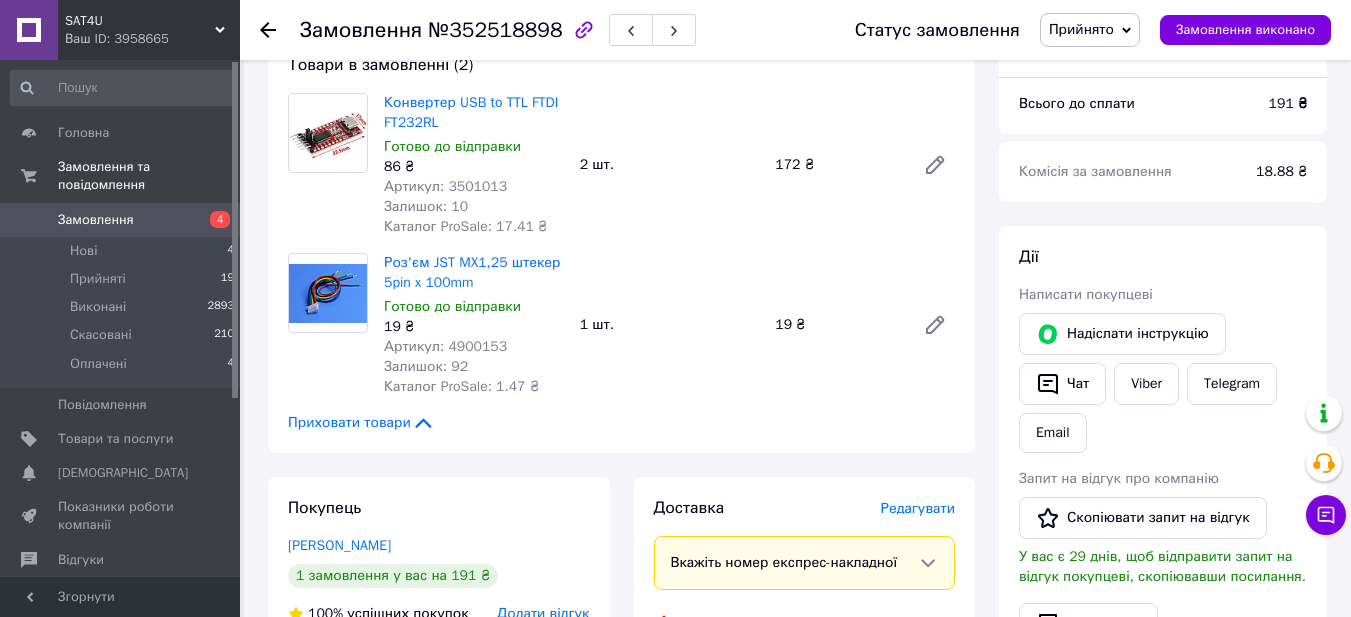 click on "Редагувати" at bounding box center [918, 508] 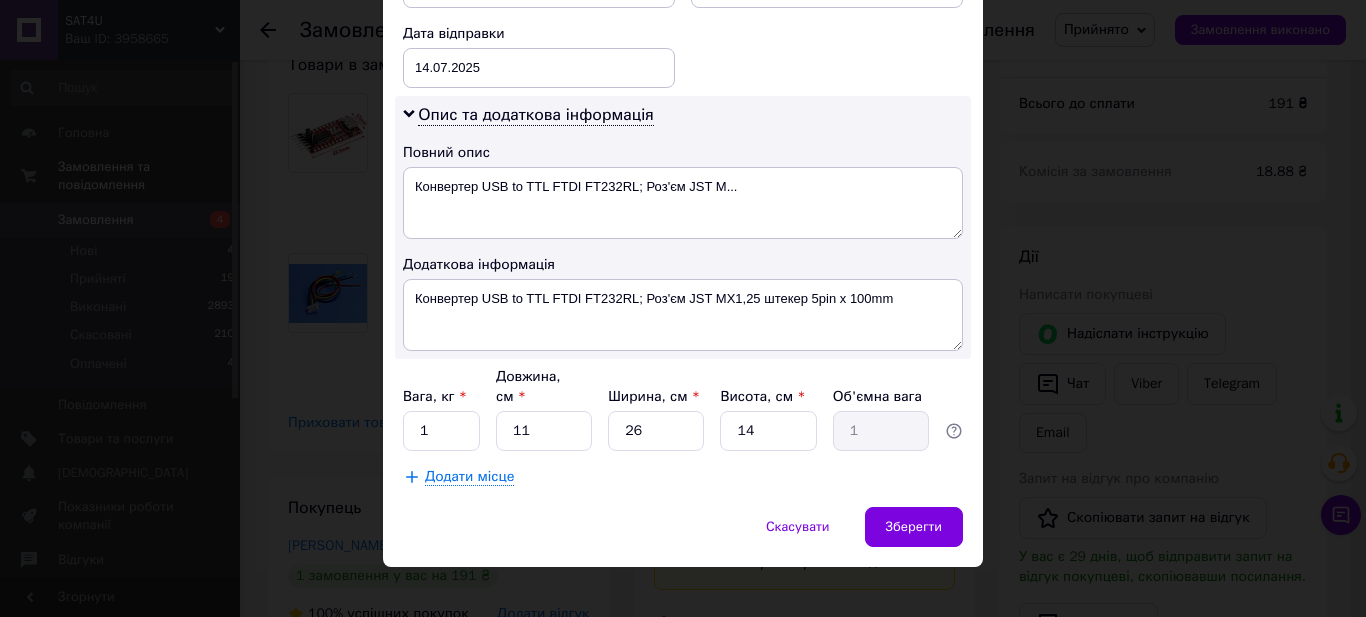 scroll, scrollTop: 755, scrollLeft: 0, axis: vertical 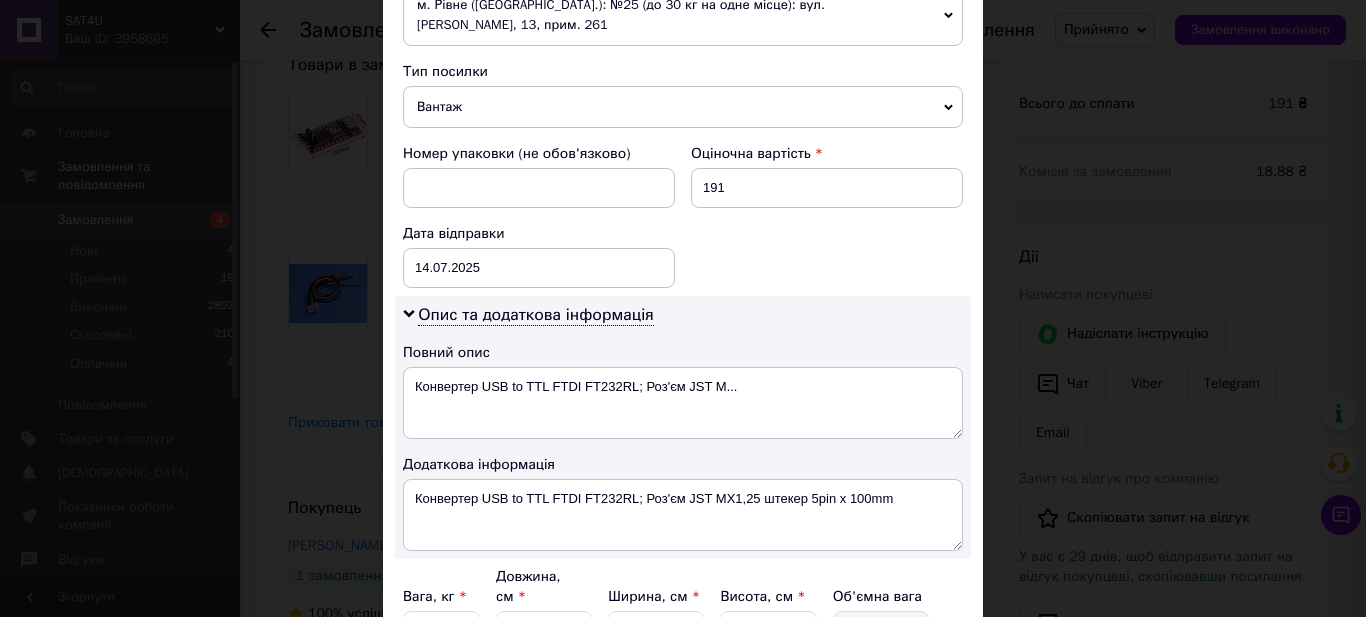 click on "Вантаж" at bounding box center [683, 107] 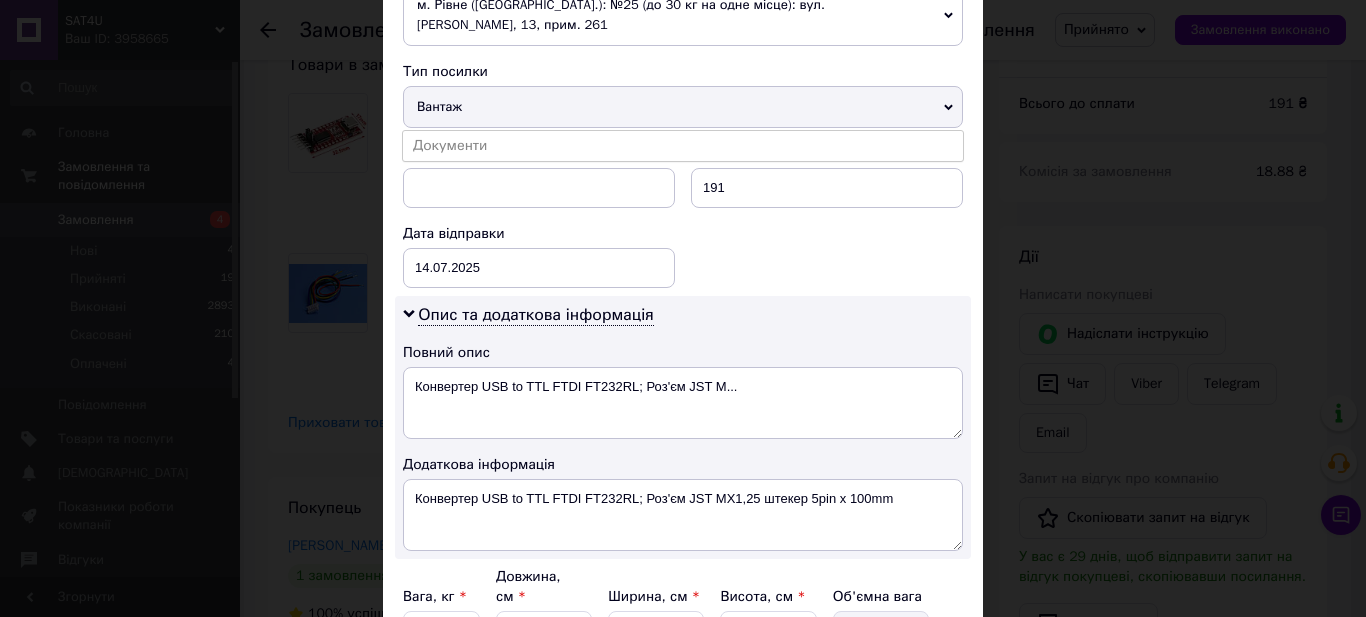 click on "Документи" at bounding box center [683, 146] 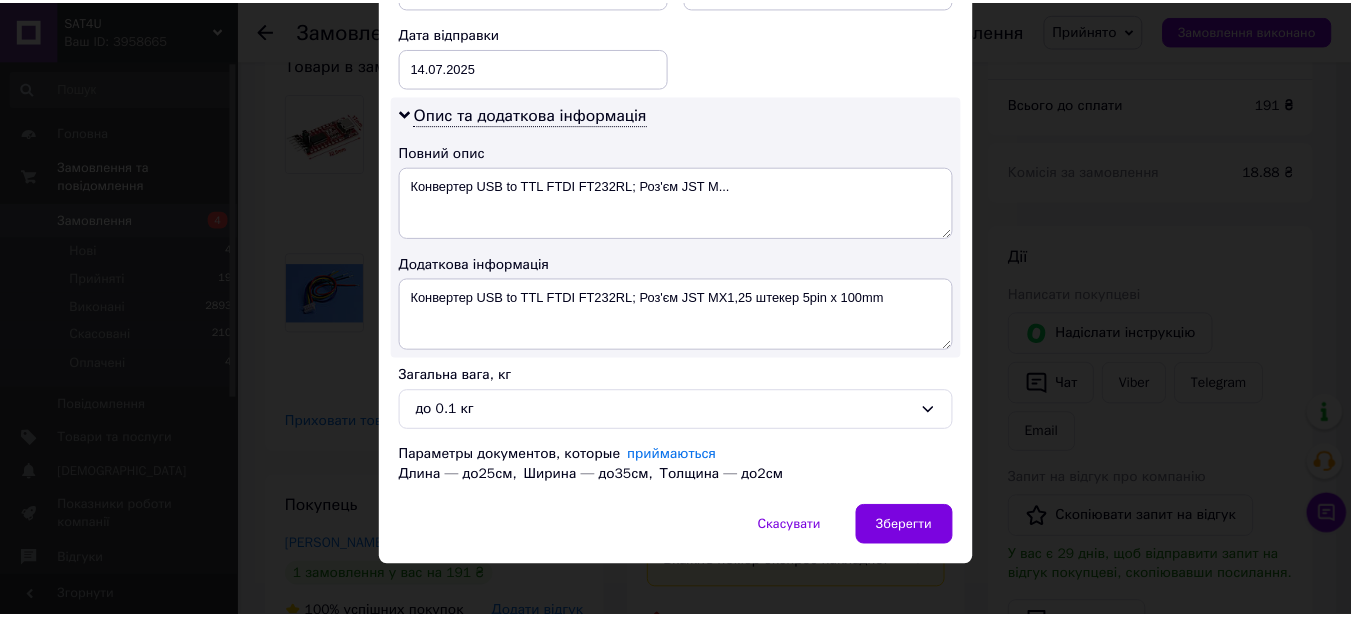 scroll, scrollTop: 975, scrollLeft: 0, axis: vertical 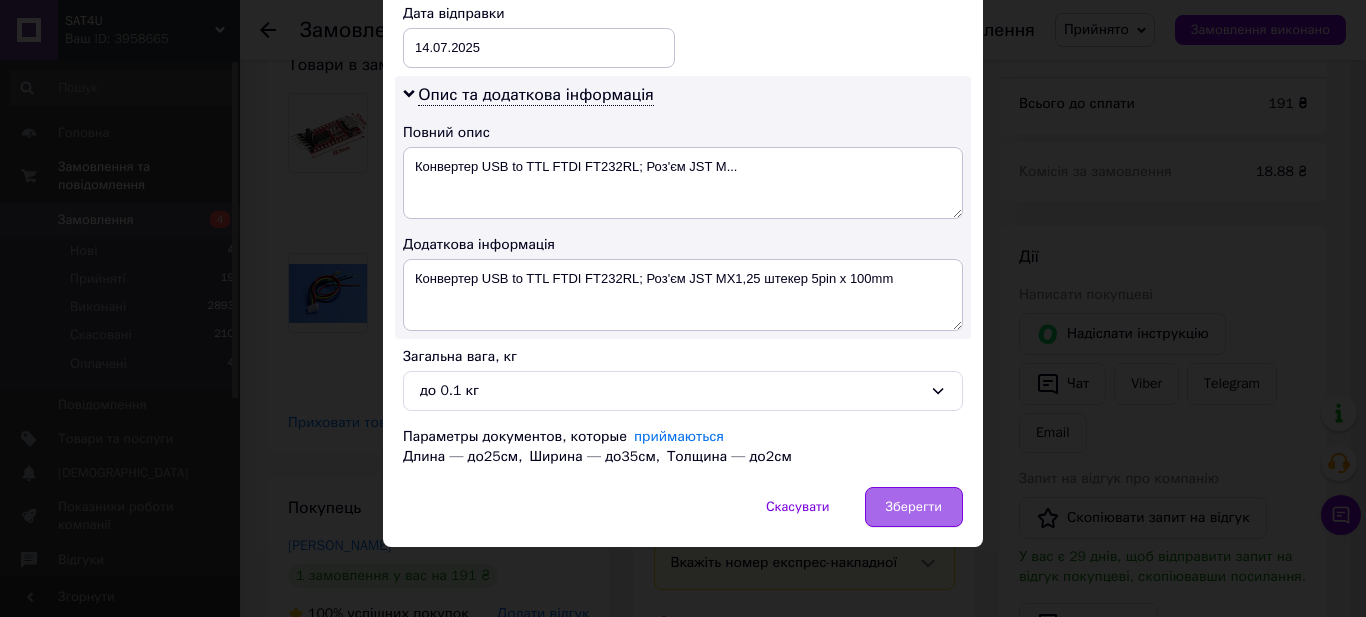 click on "Зберегти" at bounding box center (914, 507) 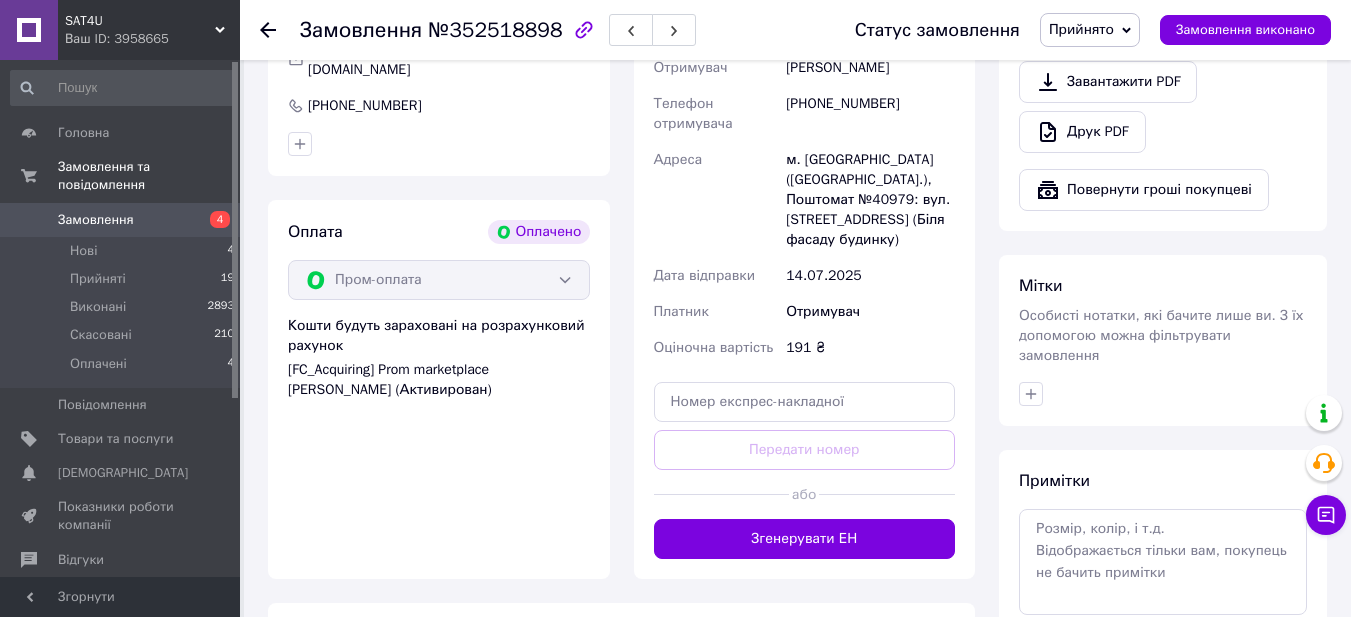 scroll, scrollTop: 900, scrollLeft: 0, axis: vertical 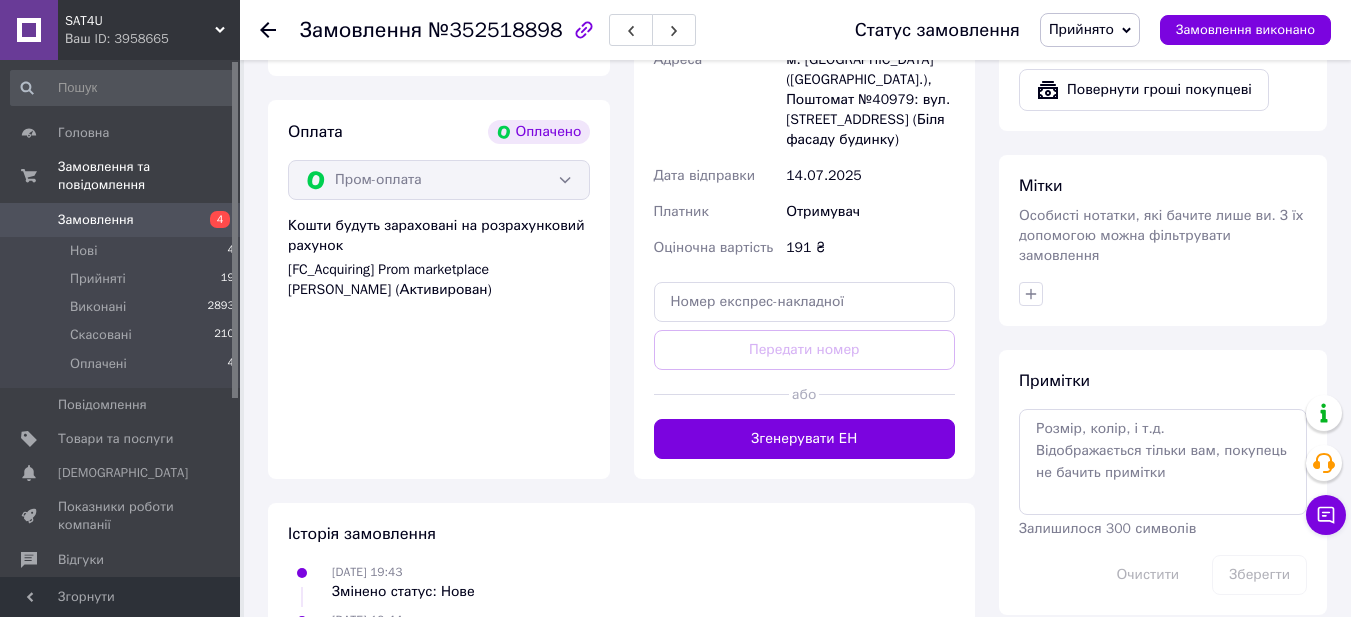 click on "Згенерувати ЕН" at bounding box center (805, 439) 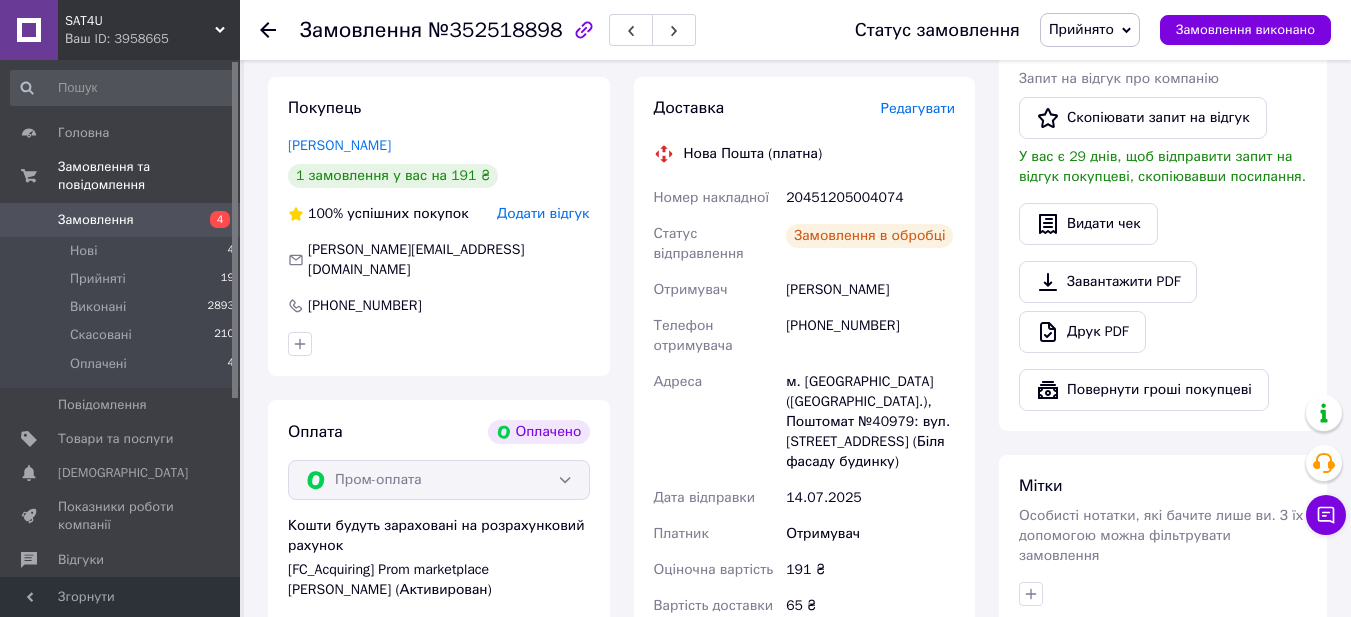 scroll, scrollTop: 500, scrollLeft: 0, axis: vertical 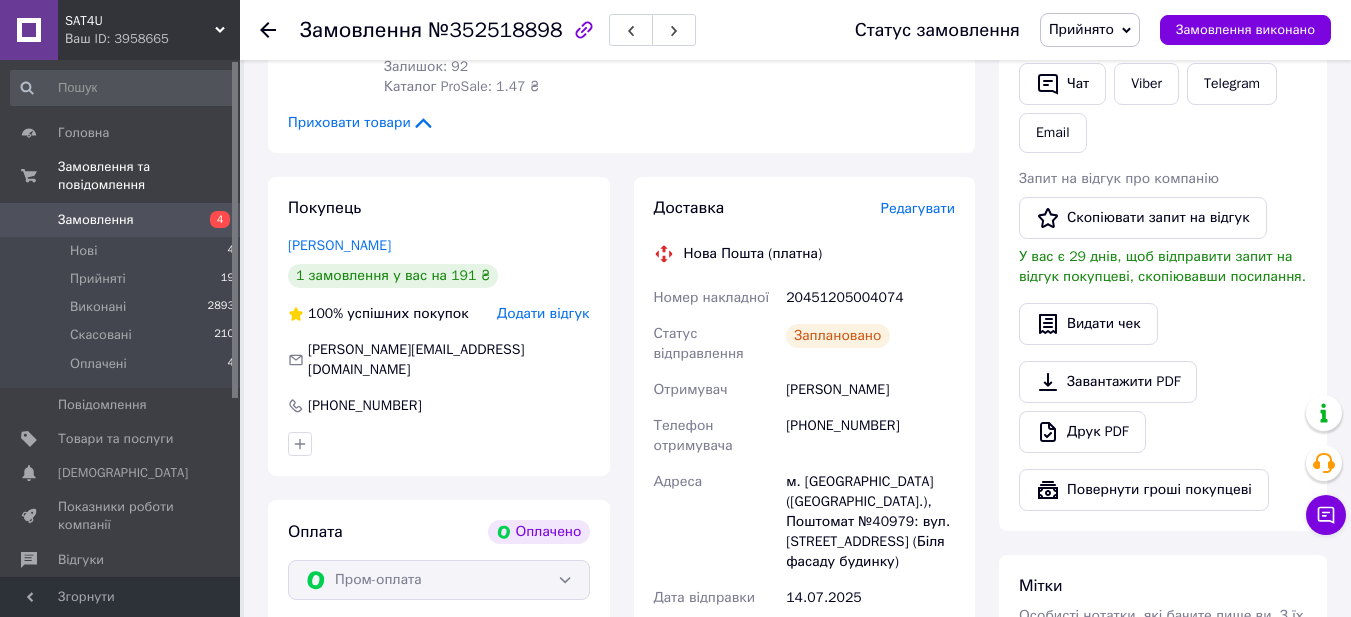 click on "20451205004074" at bounding box center (870, 298) 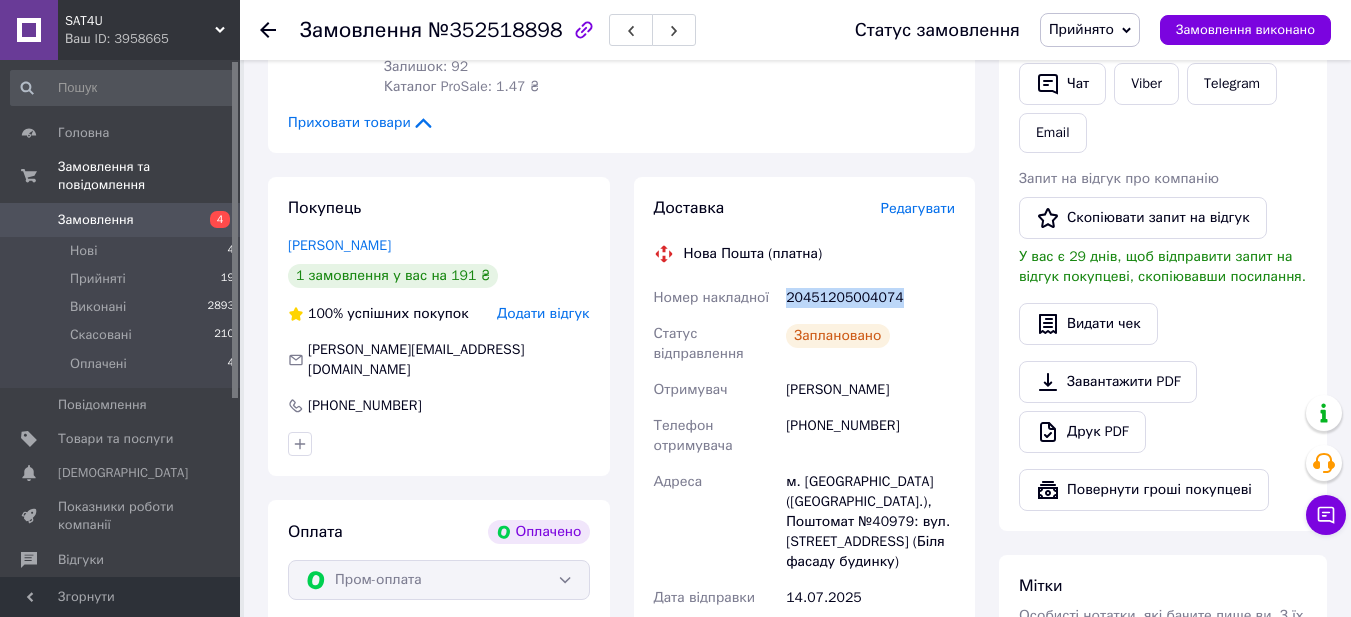 click on "20451205004074" at bounding box center (870, 298) 